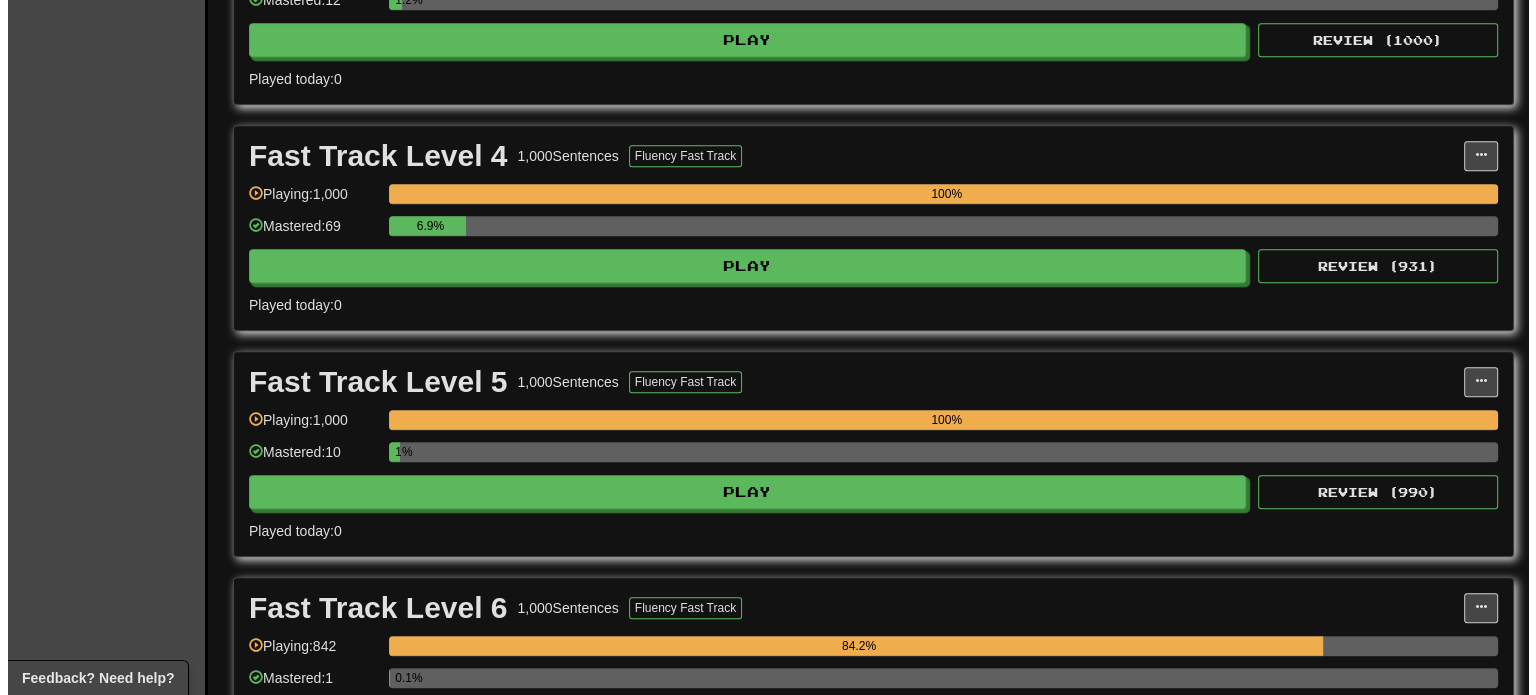 scroll, scrollTop: 1267, scrollLeft: 0, axis: vertical 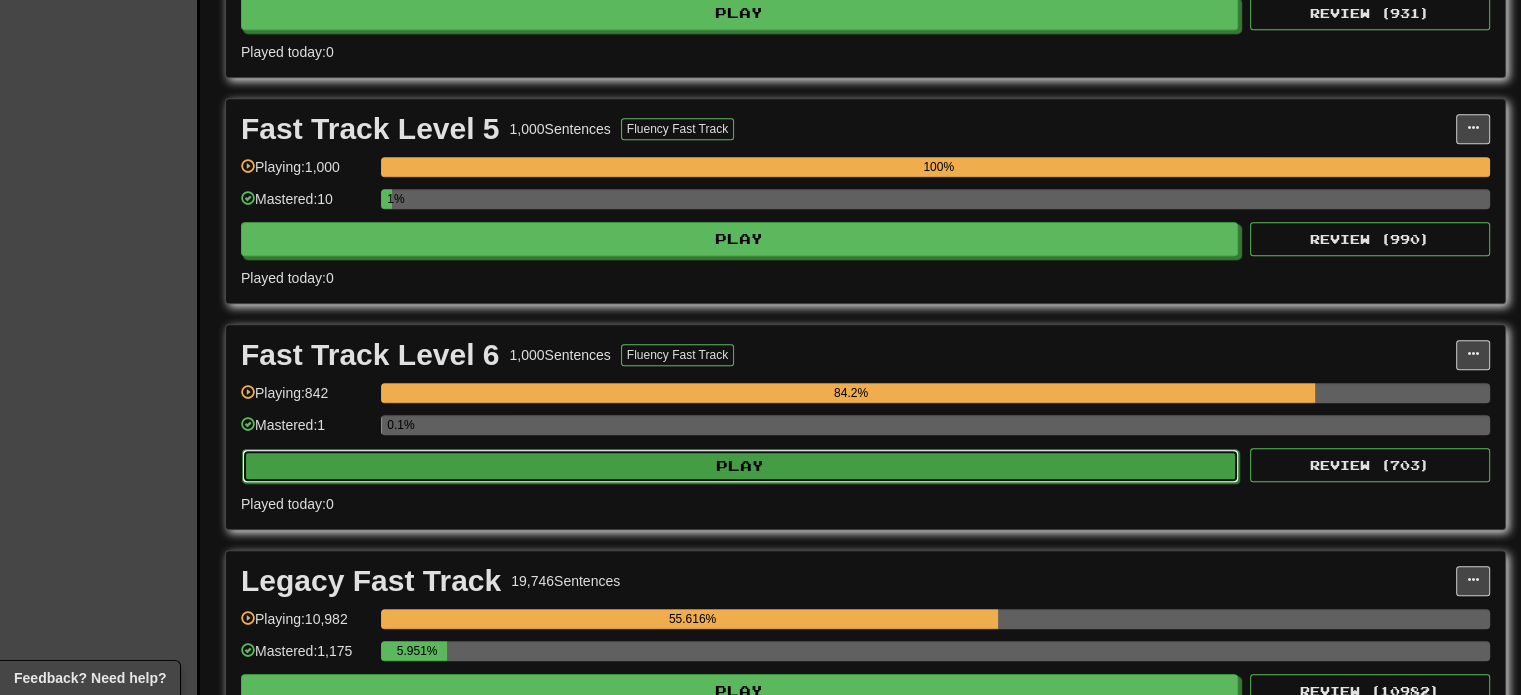 click on "Play" at bounding box center (740, 466) 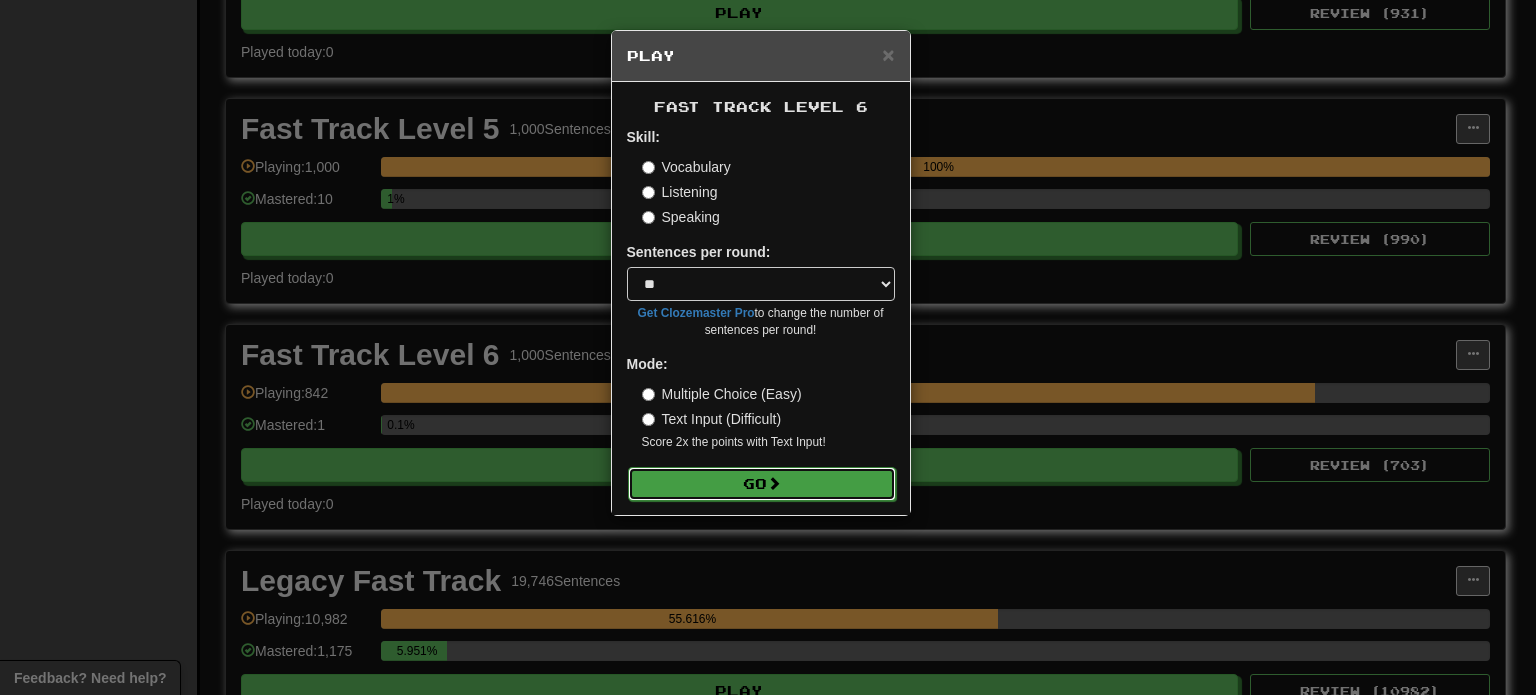click on "Go" at bounding box center [762, 484] 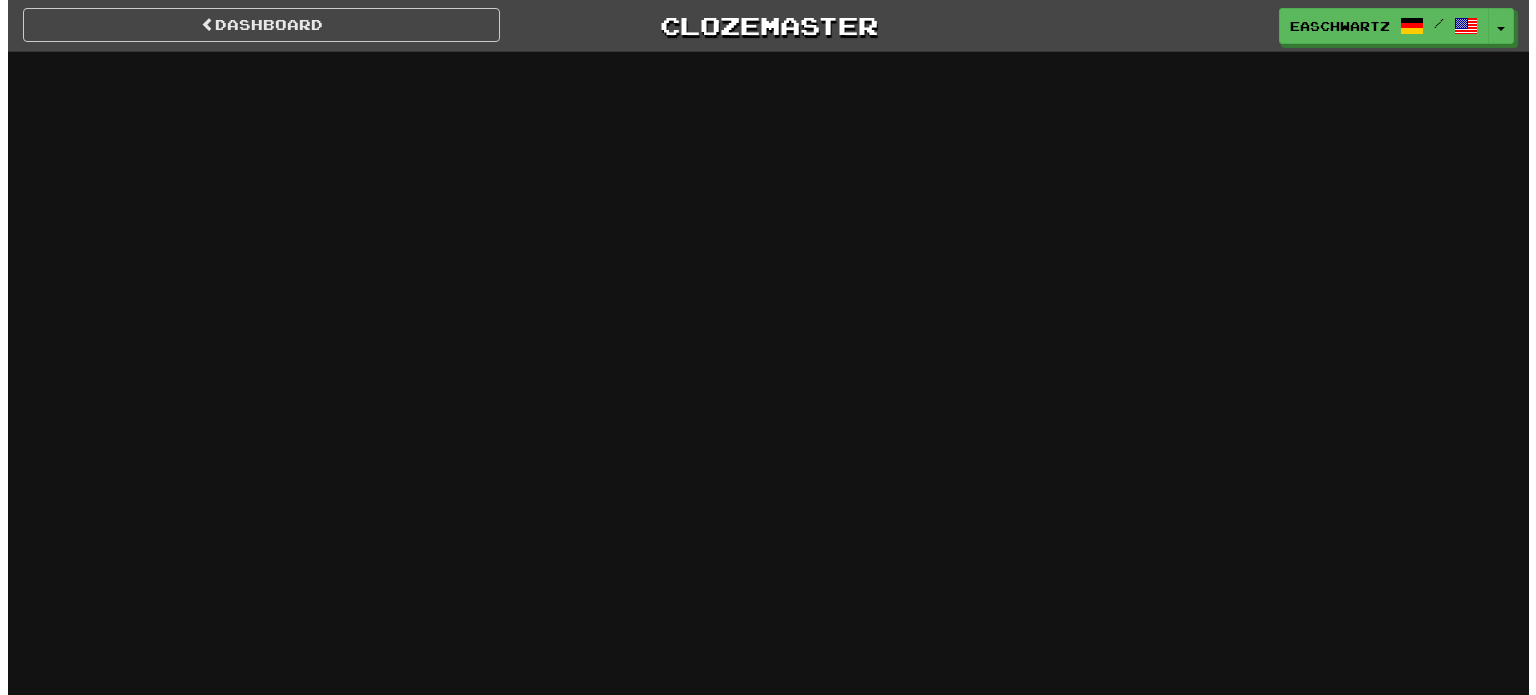 scroll, scrollTop: 0, scrollLeft: 0, axis: both 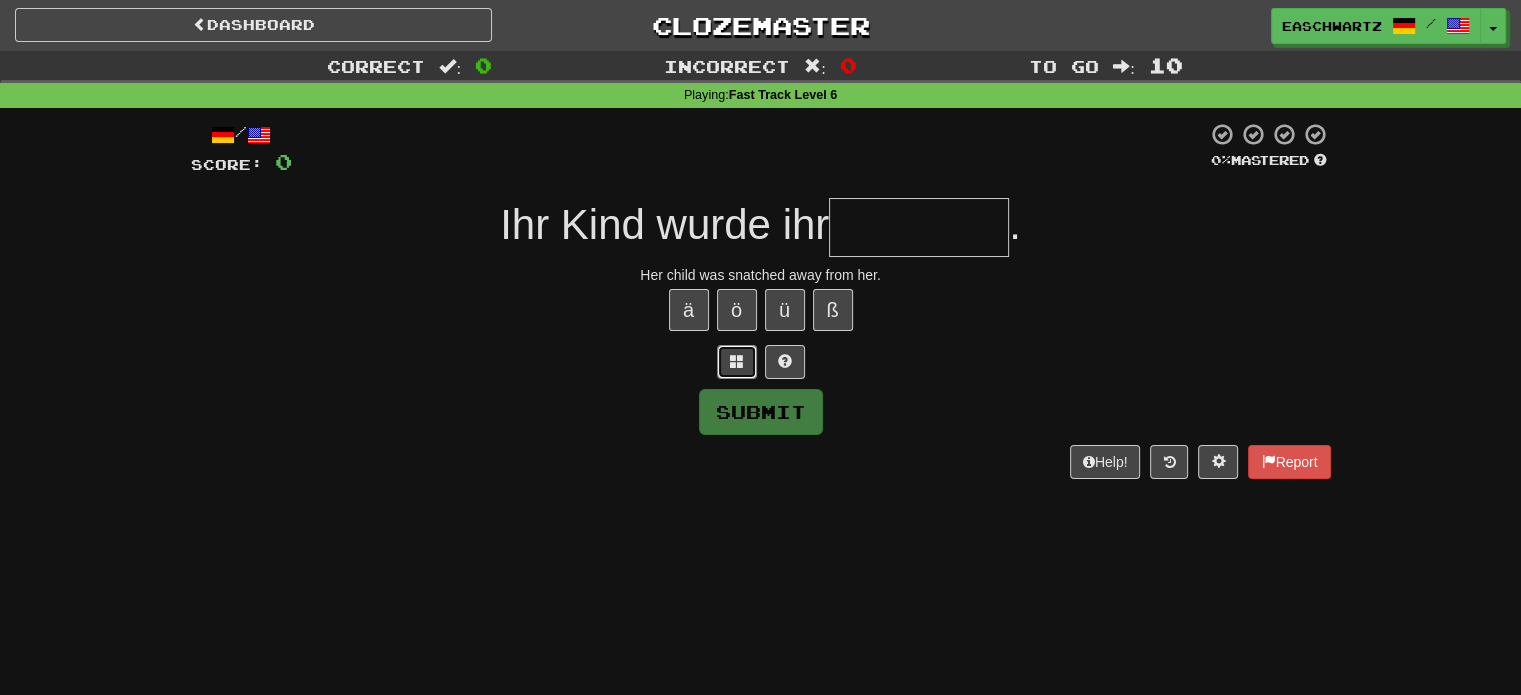 click at bounding box center (737, 362) 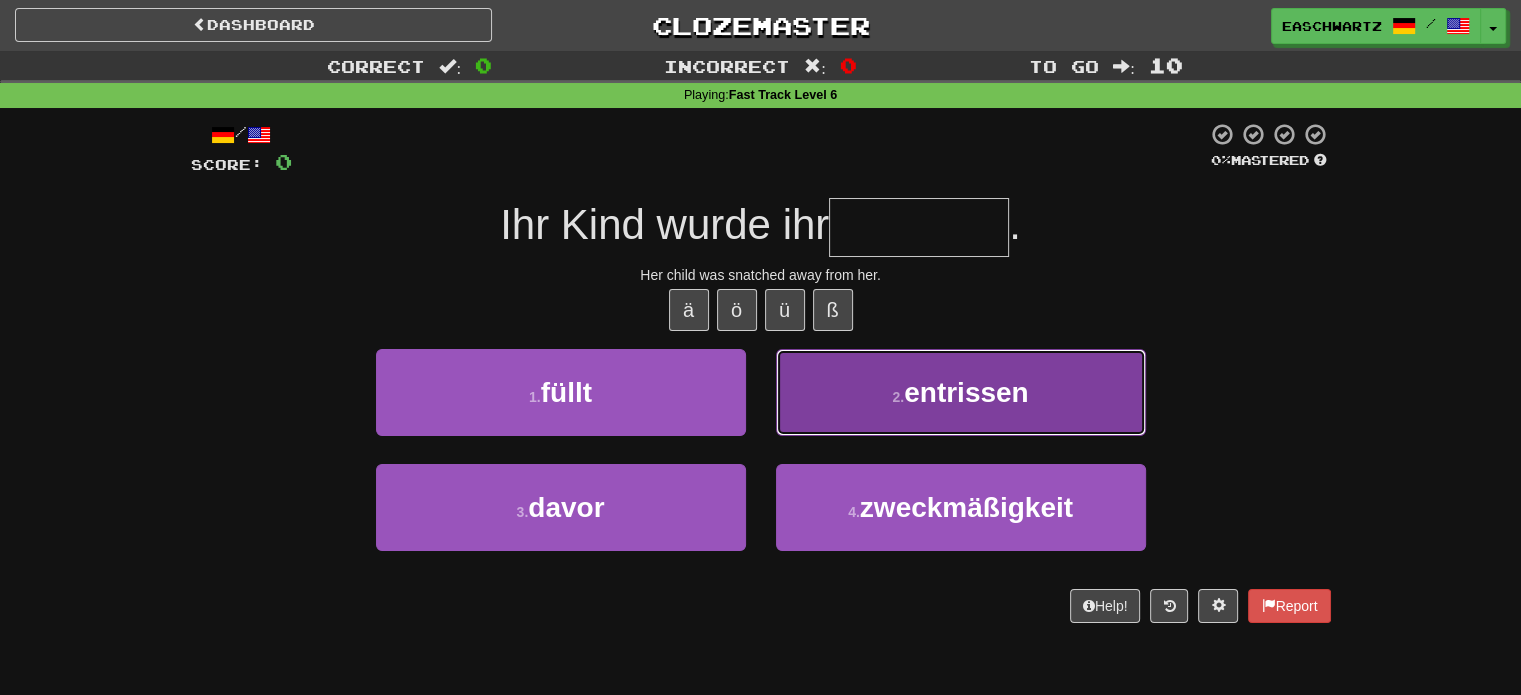 click on "entrissen" at bounding box center [966, 392] 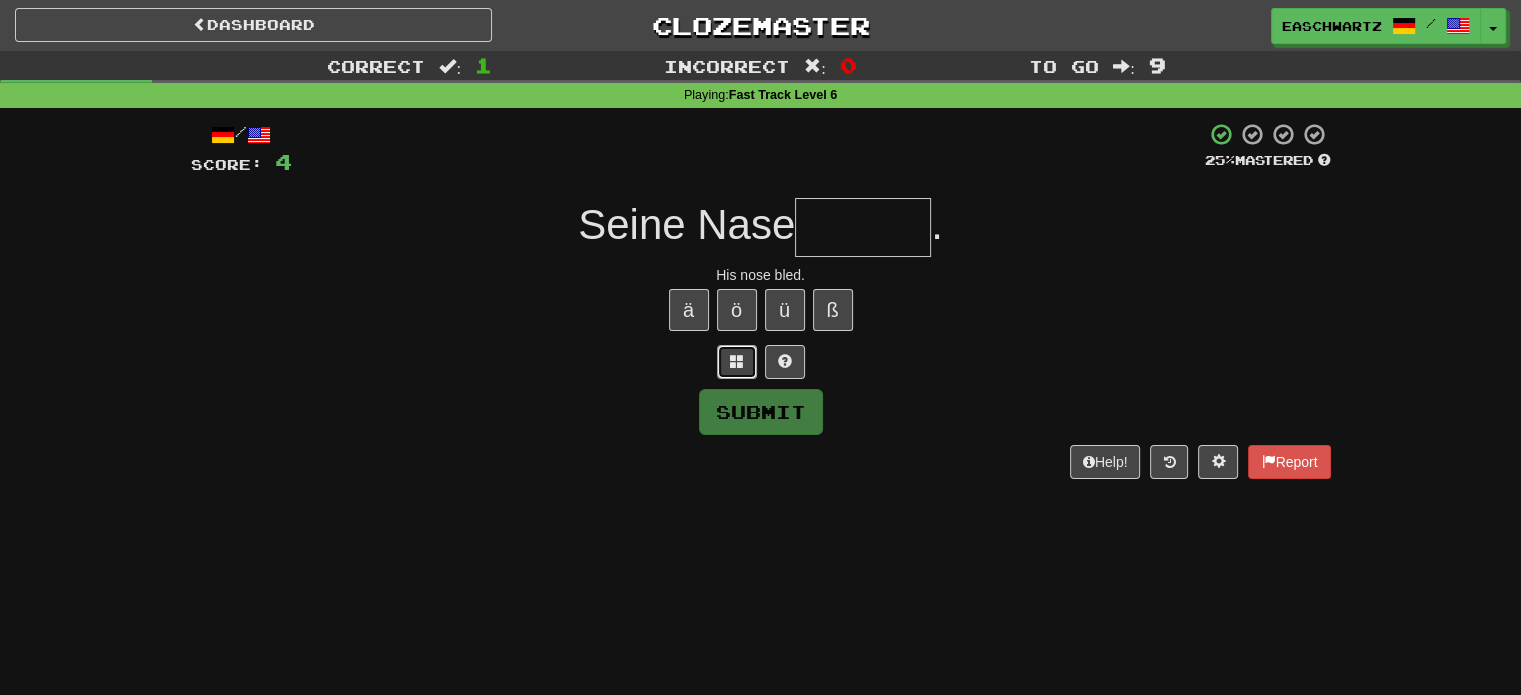 click at bounding box center [737, 362] 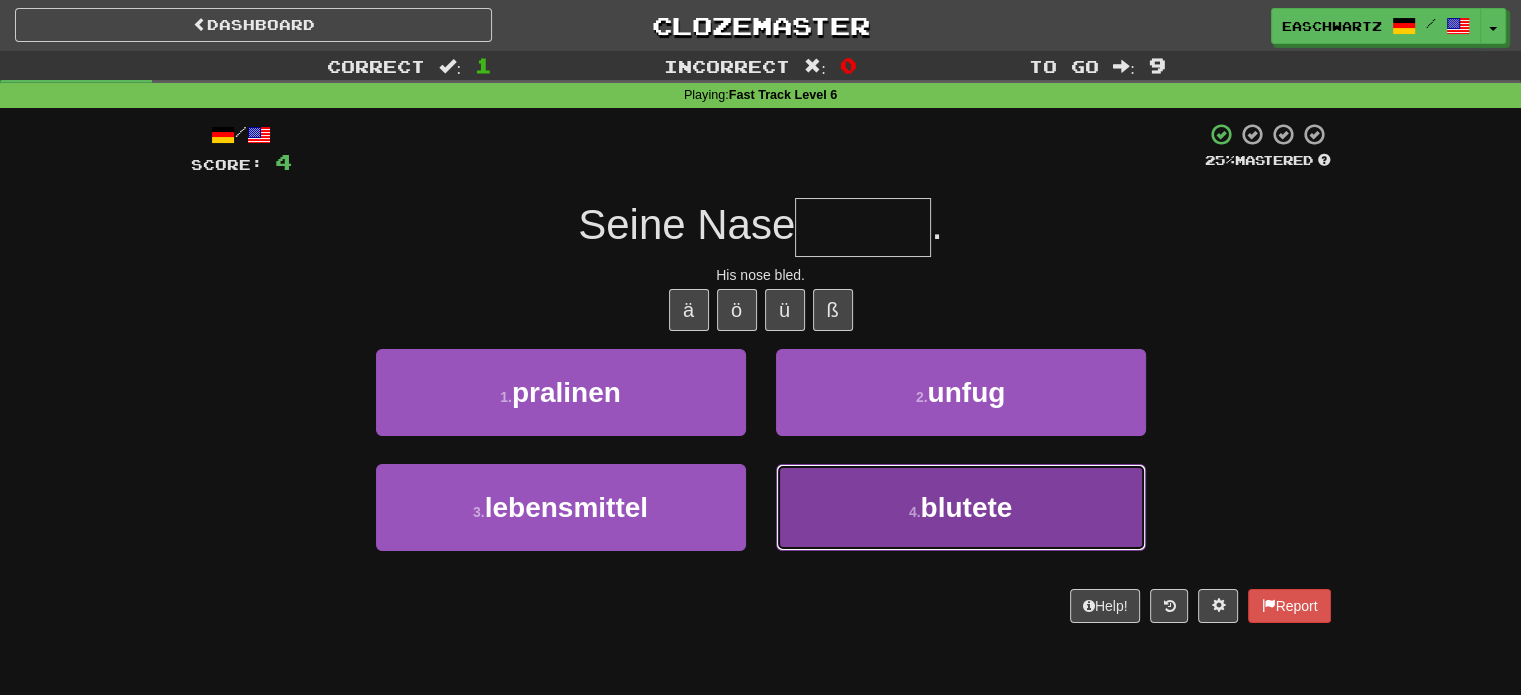 click on "blutete" at bounding box center (966, 507) 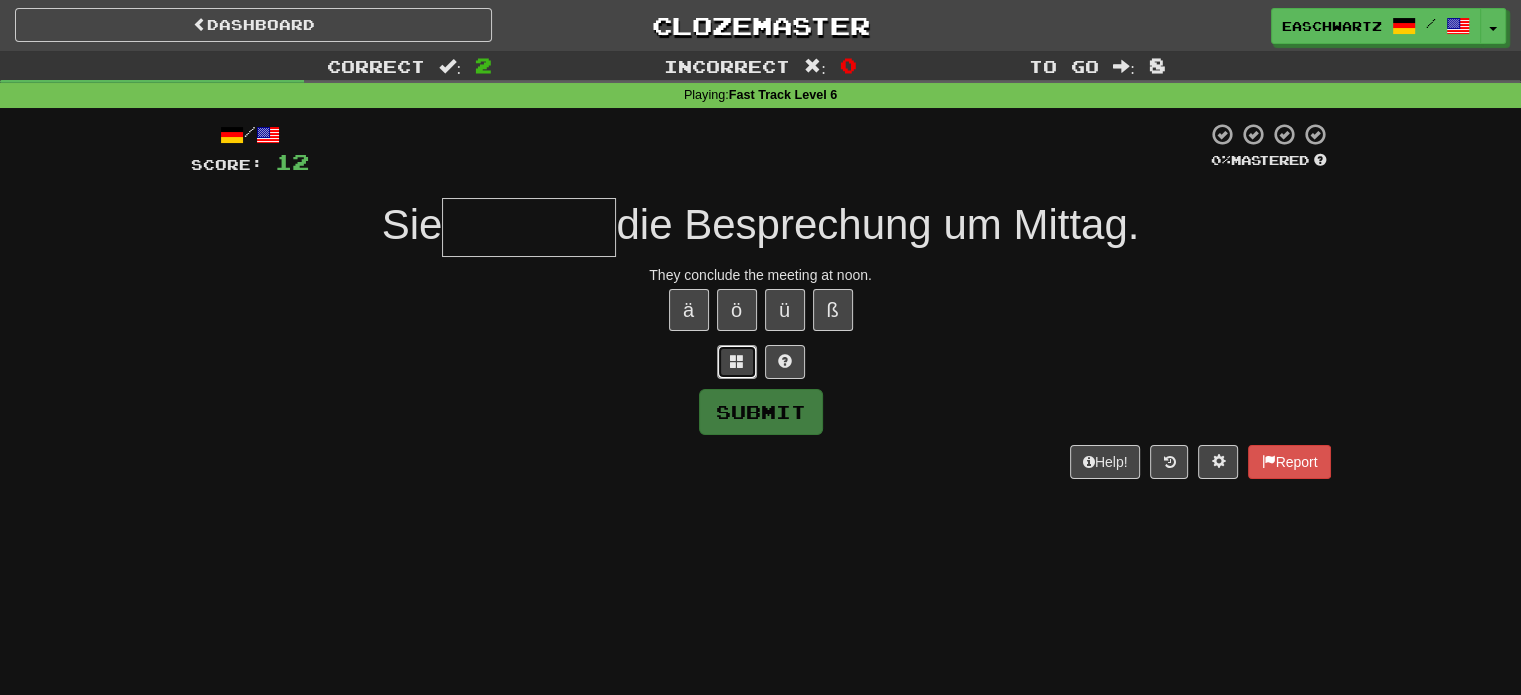 click at bounding box center (737, 362) 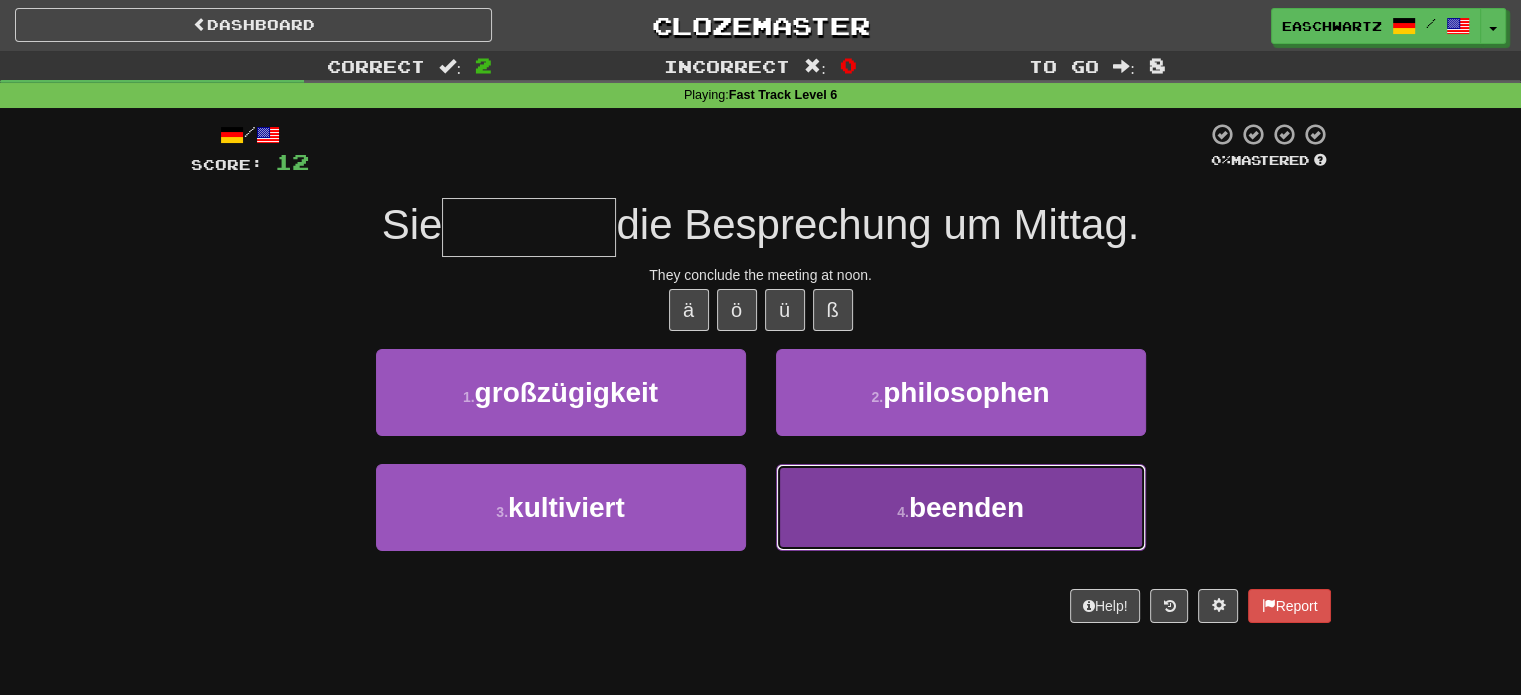 click on "beenden" at bounding box center (966, 507) 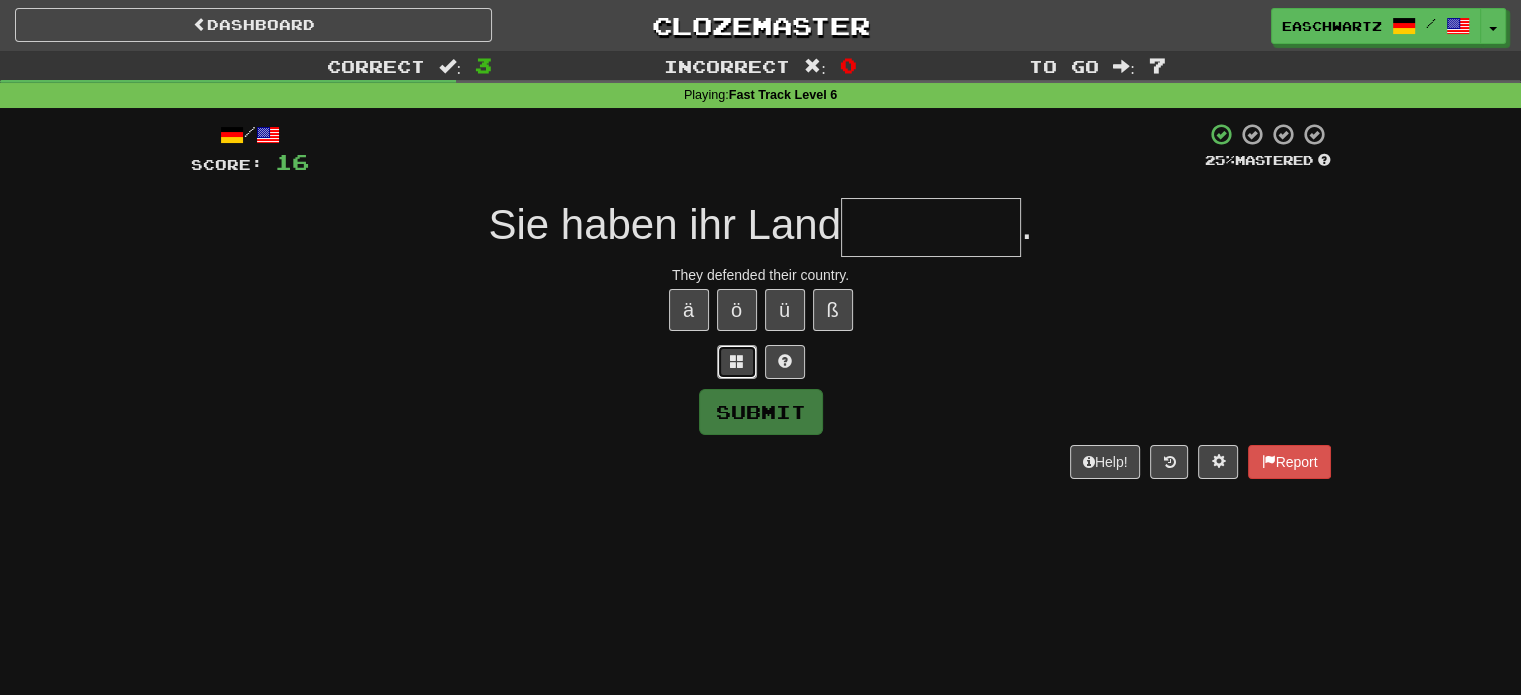 click at bounding box center (737, 362) 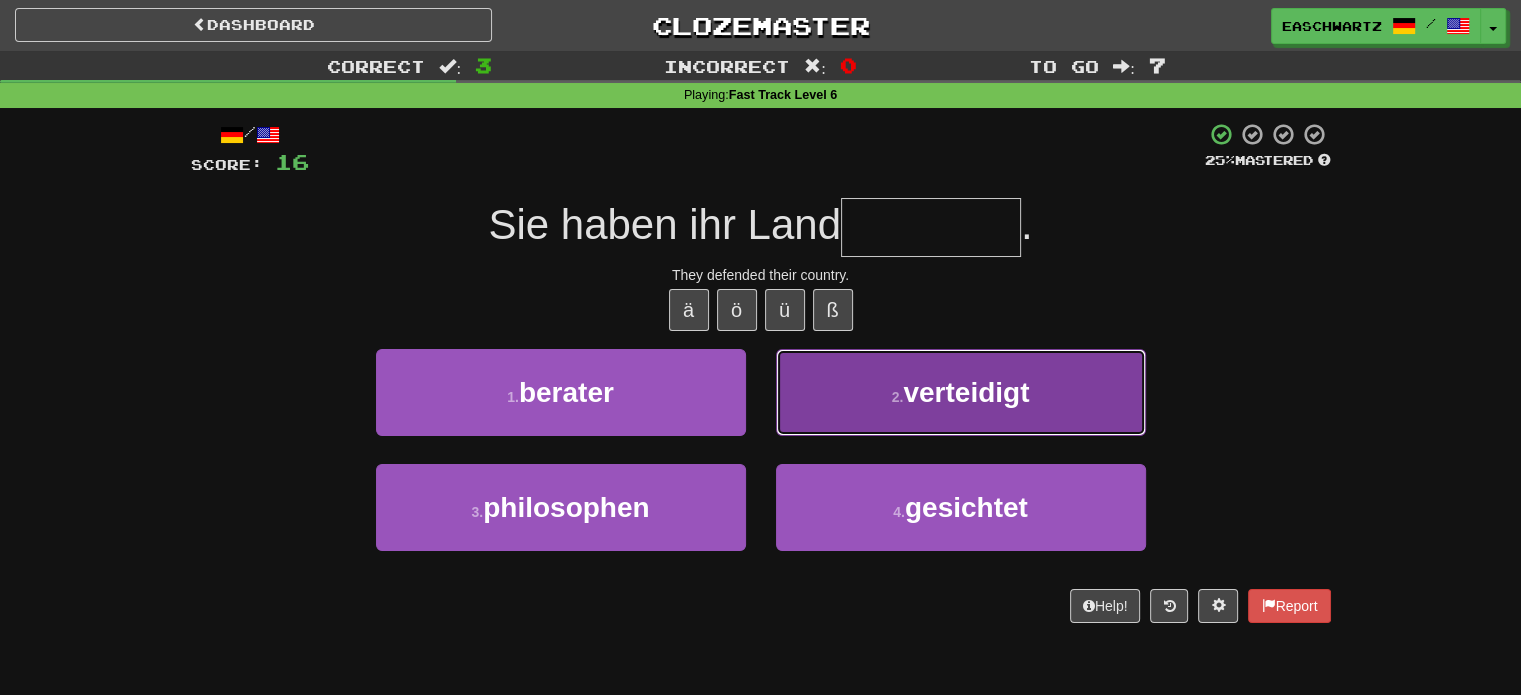 click on "2 .  verteidigt" at bounding box center [961, 392] 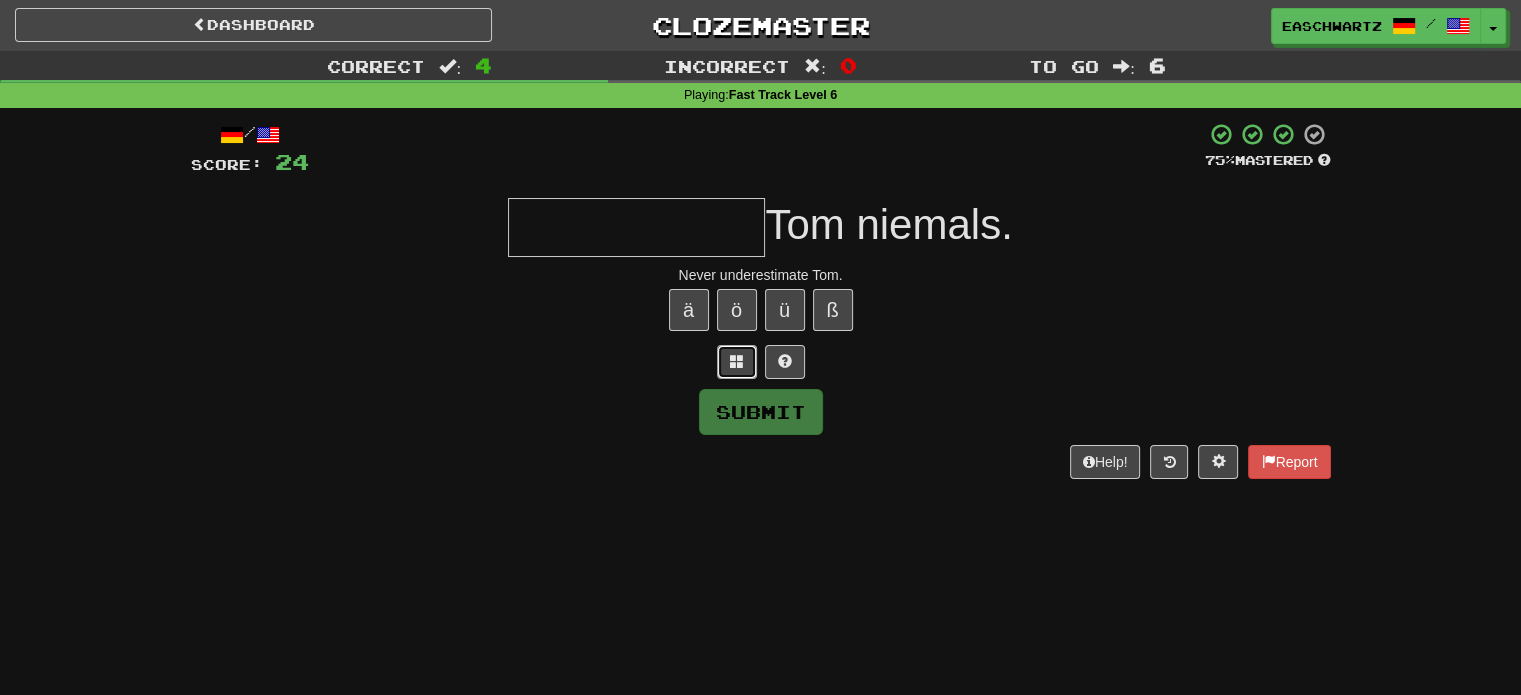 click at bounding box center [737, 362] 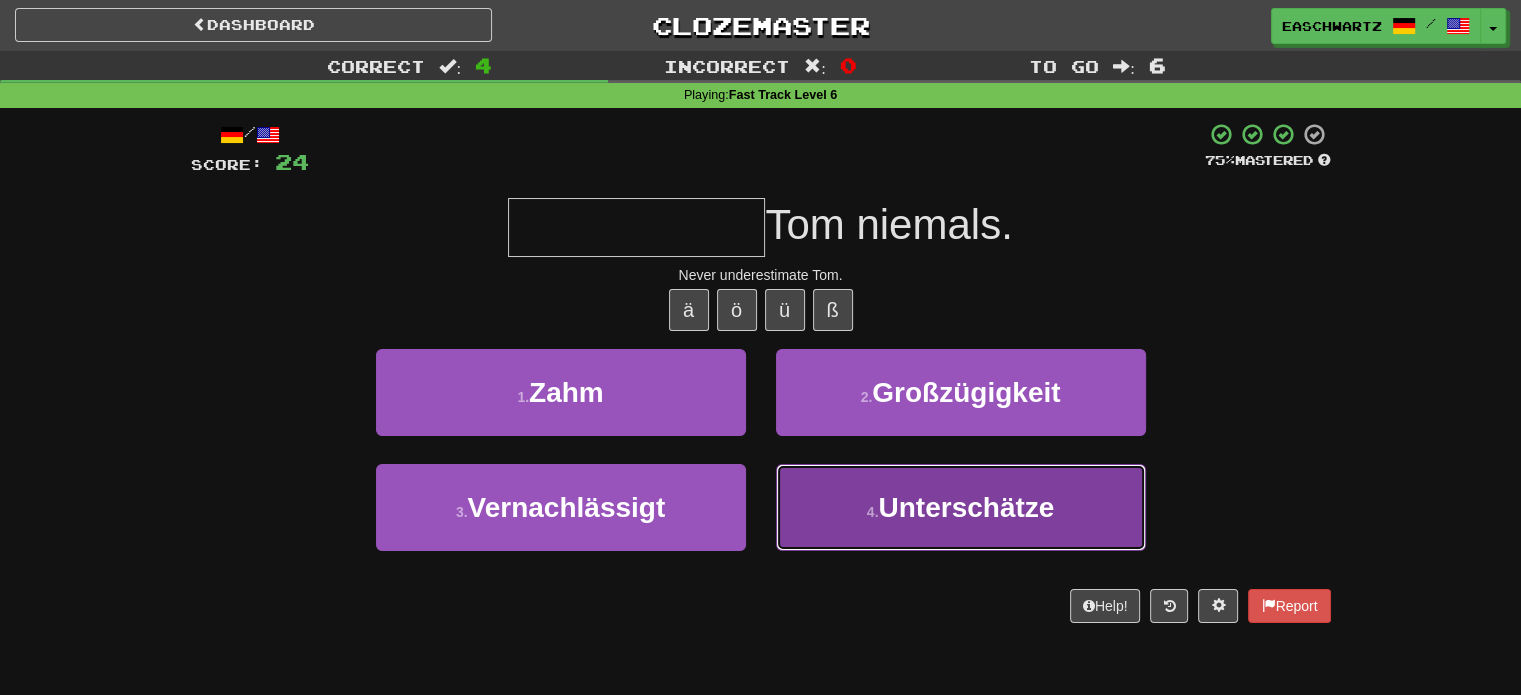click on "4 .  Unterschätze" at bounding box center [961, 507] 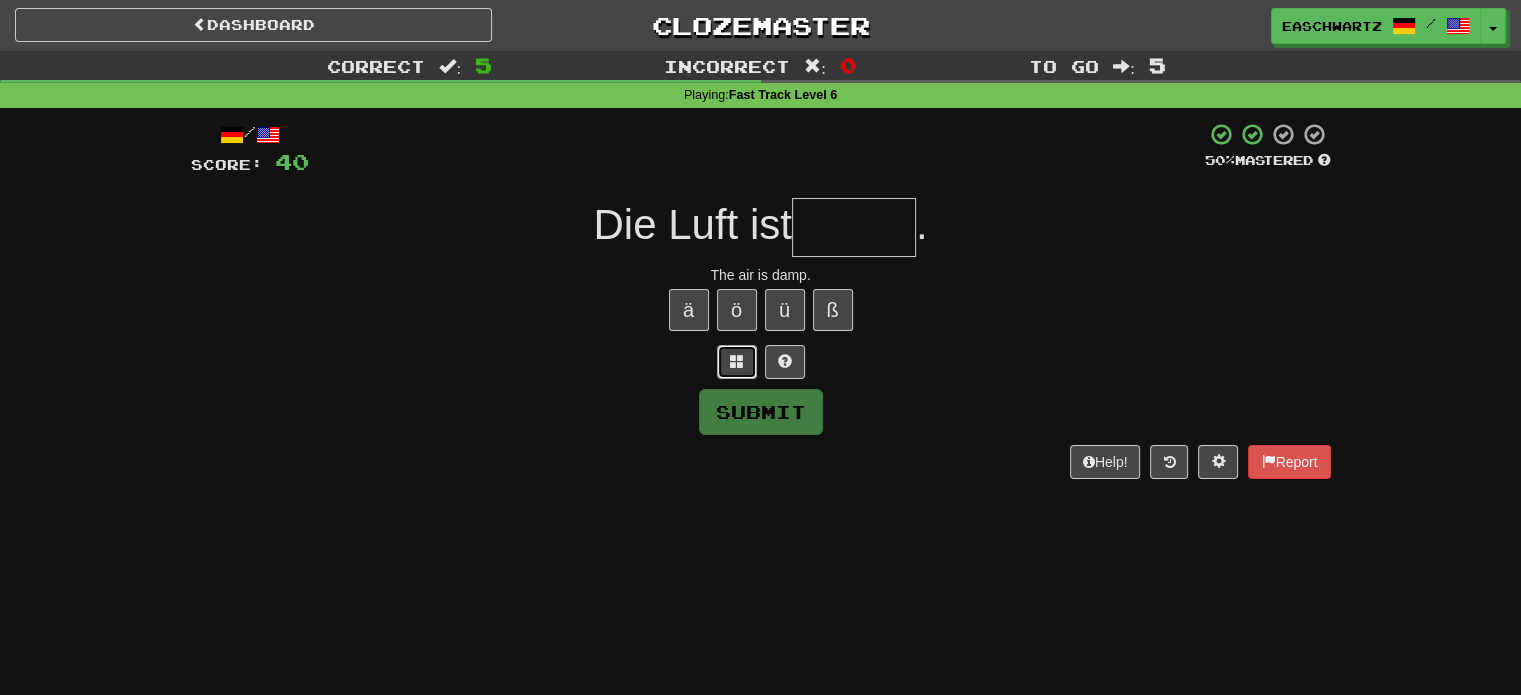 click at bounding box center [737, 362] 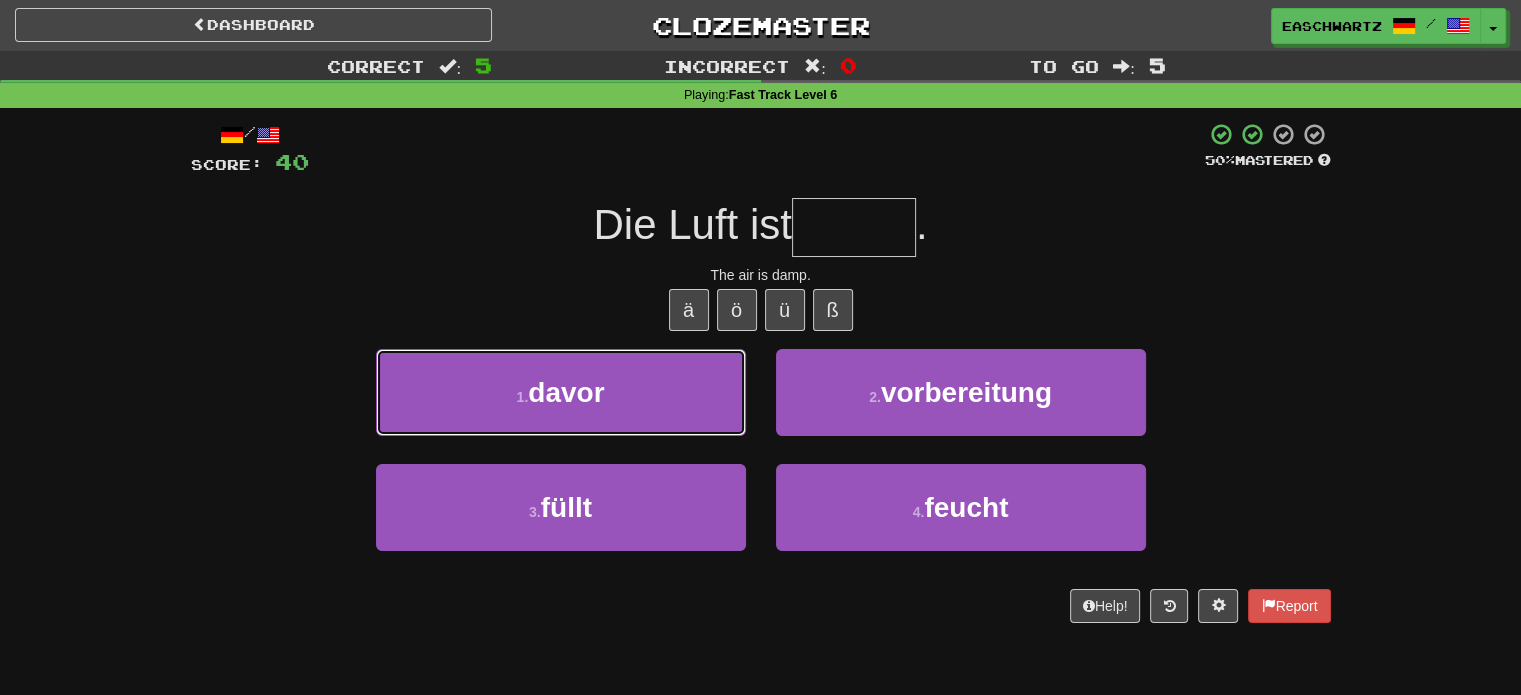 click on "1 .  davor" at bounding box center (561, 392) 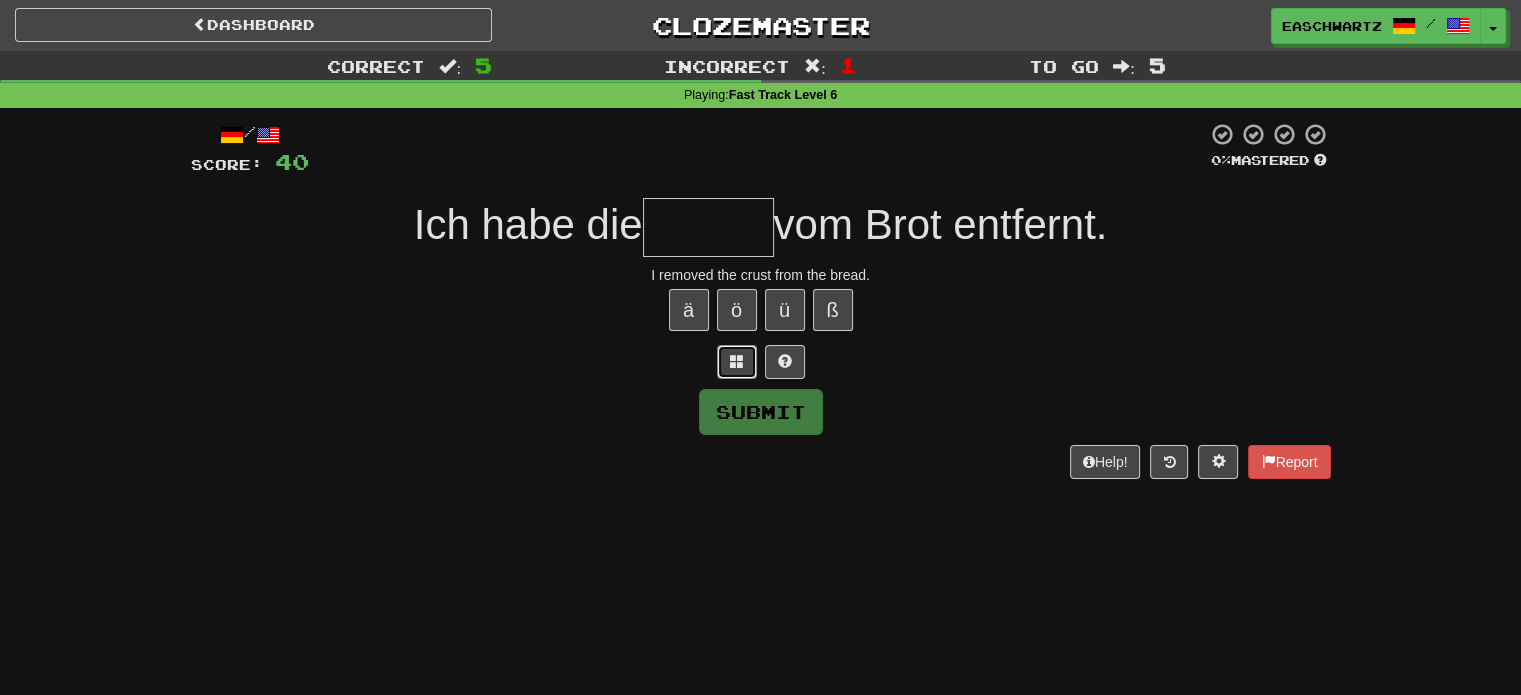 click at bounding box center (737, 362) 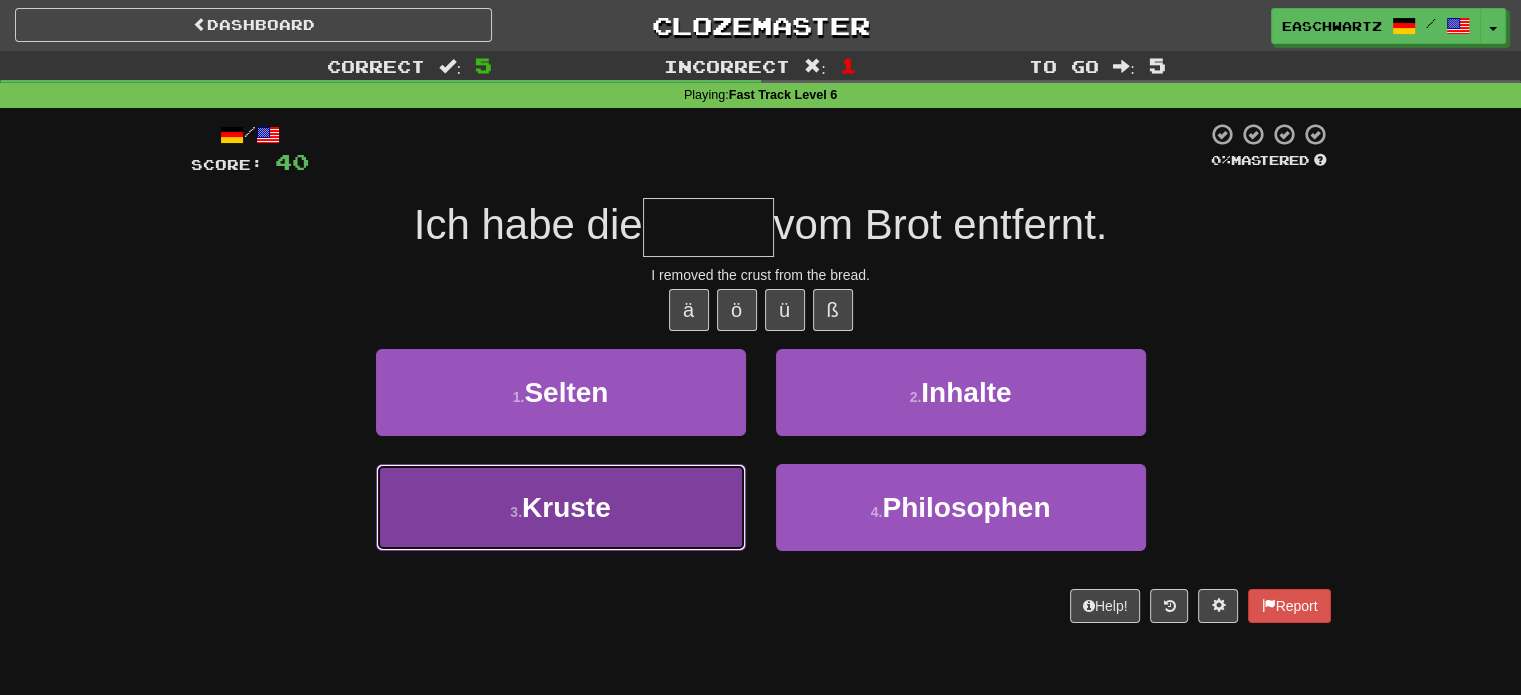 click on "3 .  Kruste" at bounding box center (561, 507) 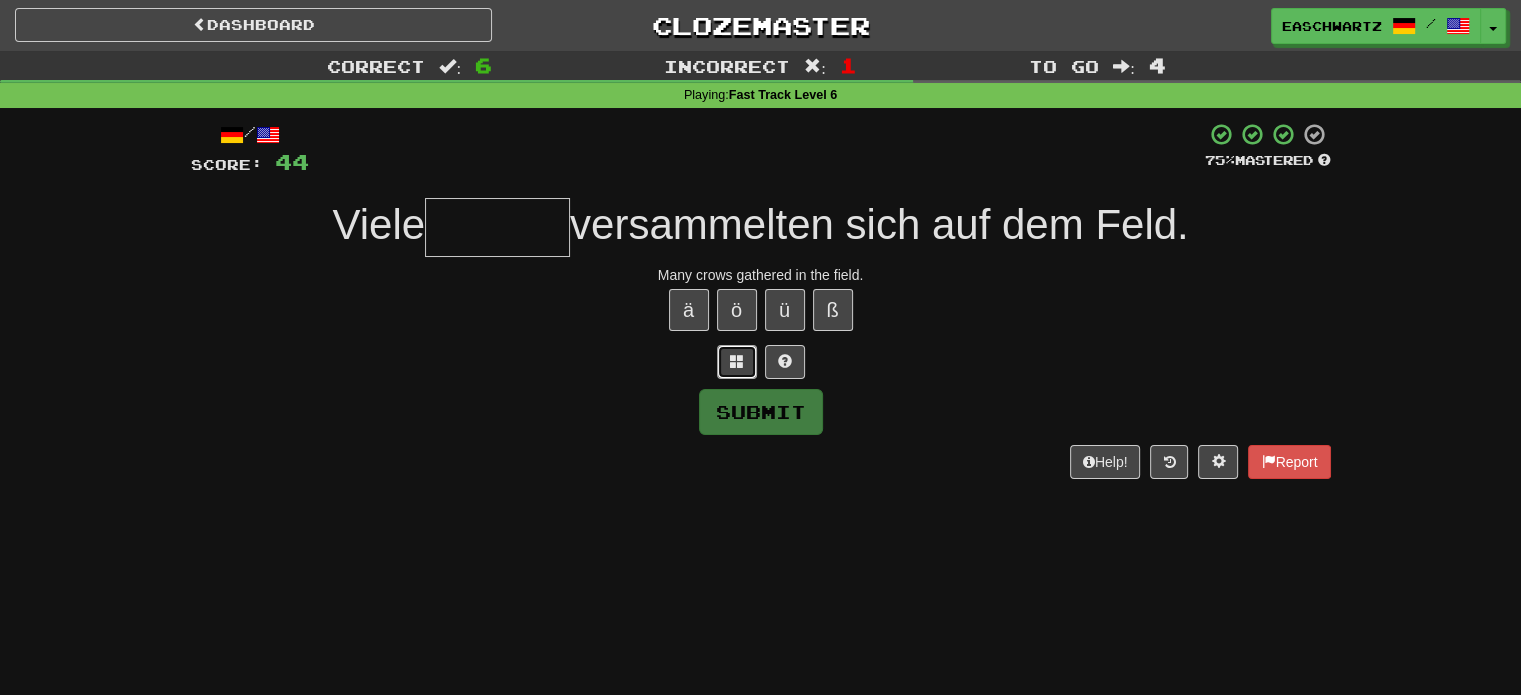 click at bounding box center (737, 362) 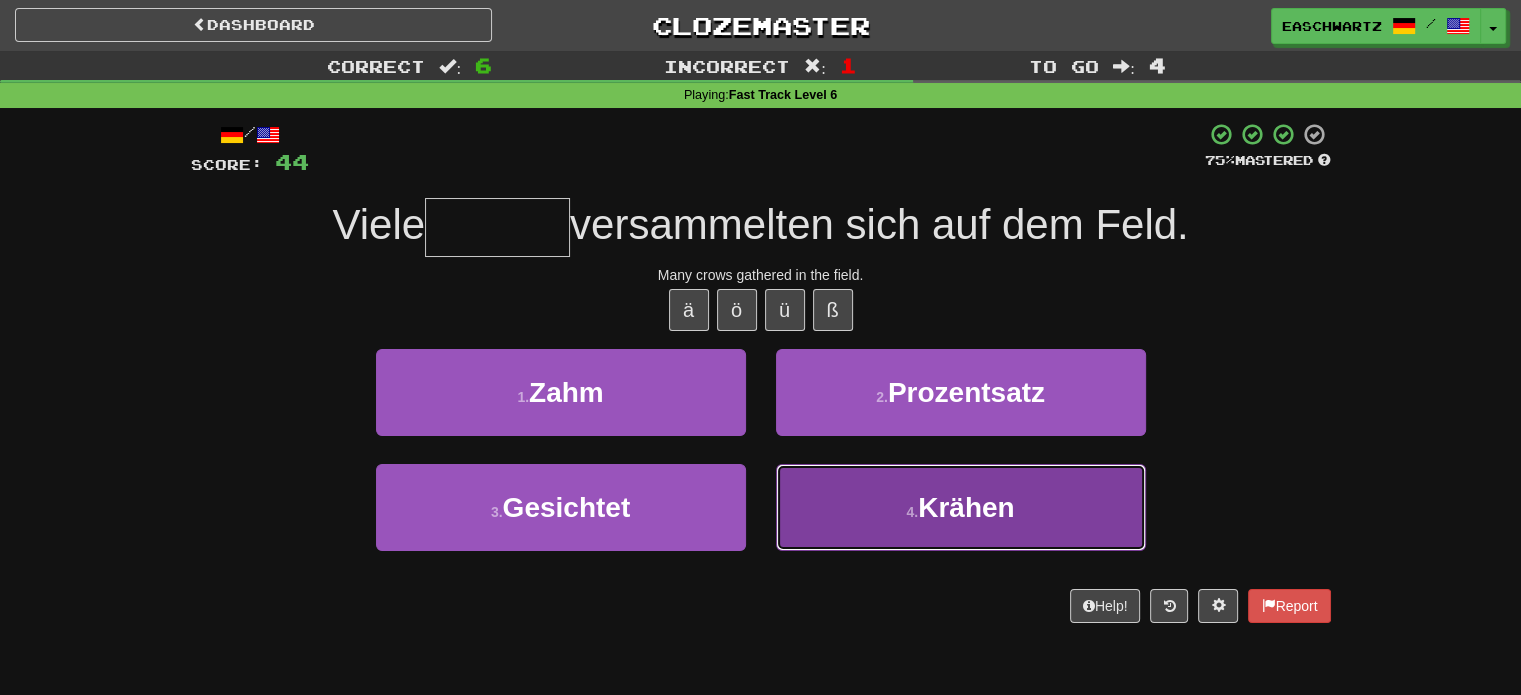 click on "4 .  Krähen" at bounding box center (961, 507) 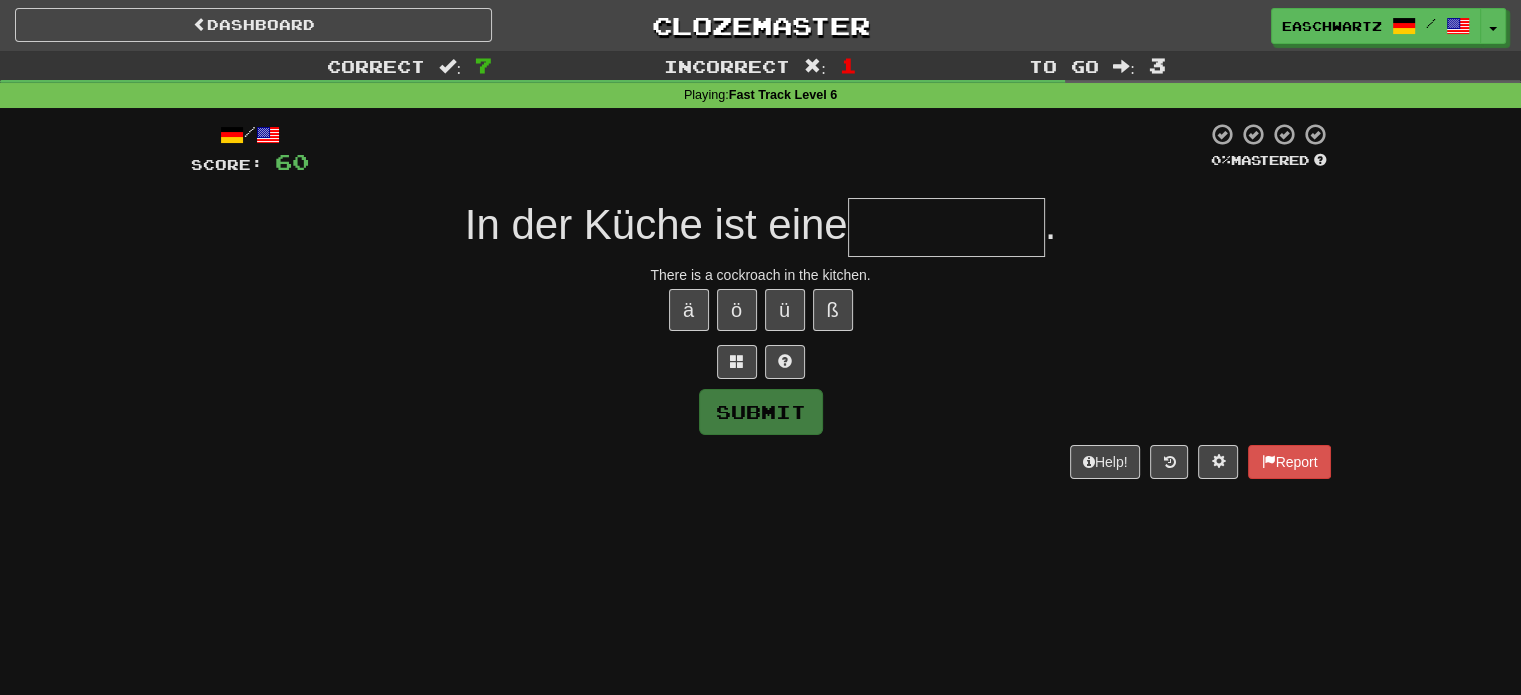 click on "/  Score:   60 0 %  Mastered In der Küche ist eine  . There is a cockroach in the kitchen. ä ö ü ß Submit  Help!  Report" at bounding box center (761, 300) 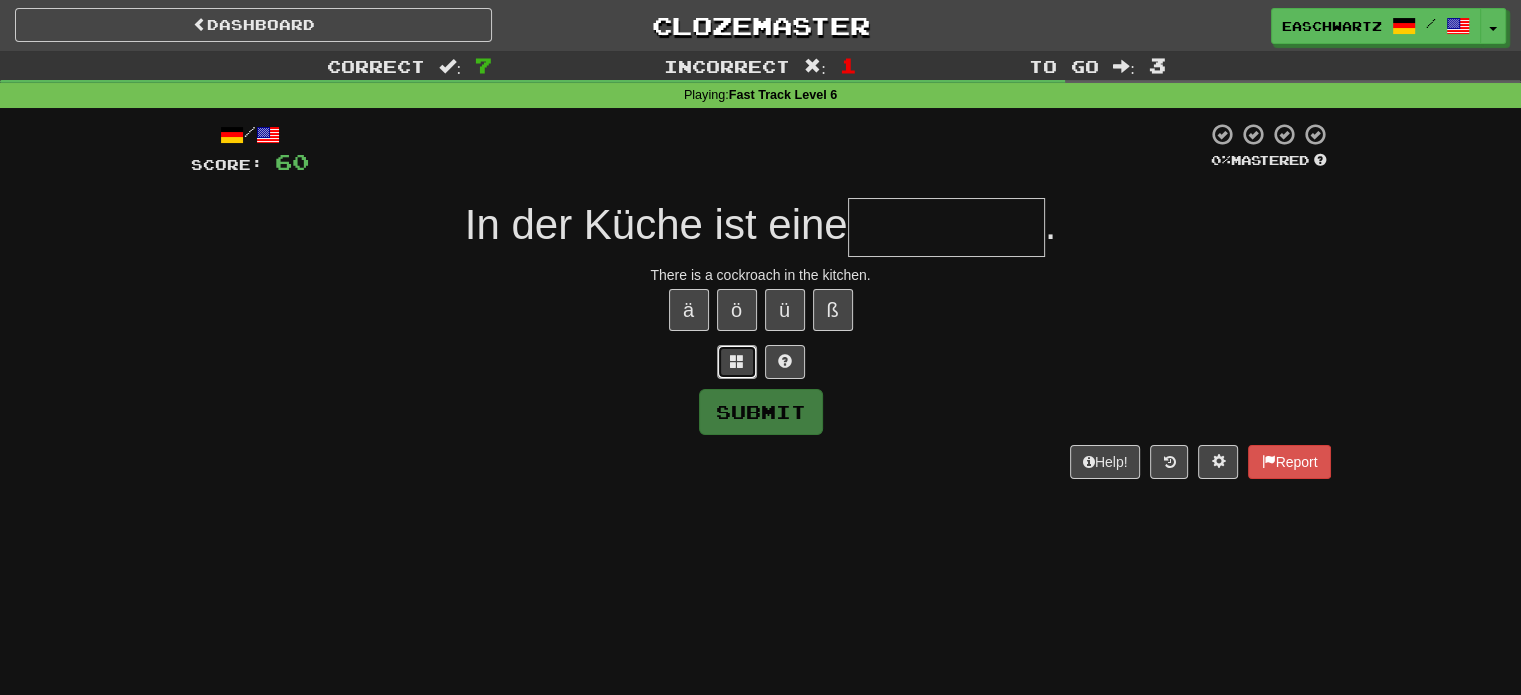 click at bounding box center (737, 362) 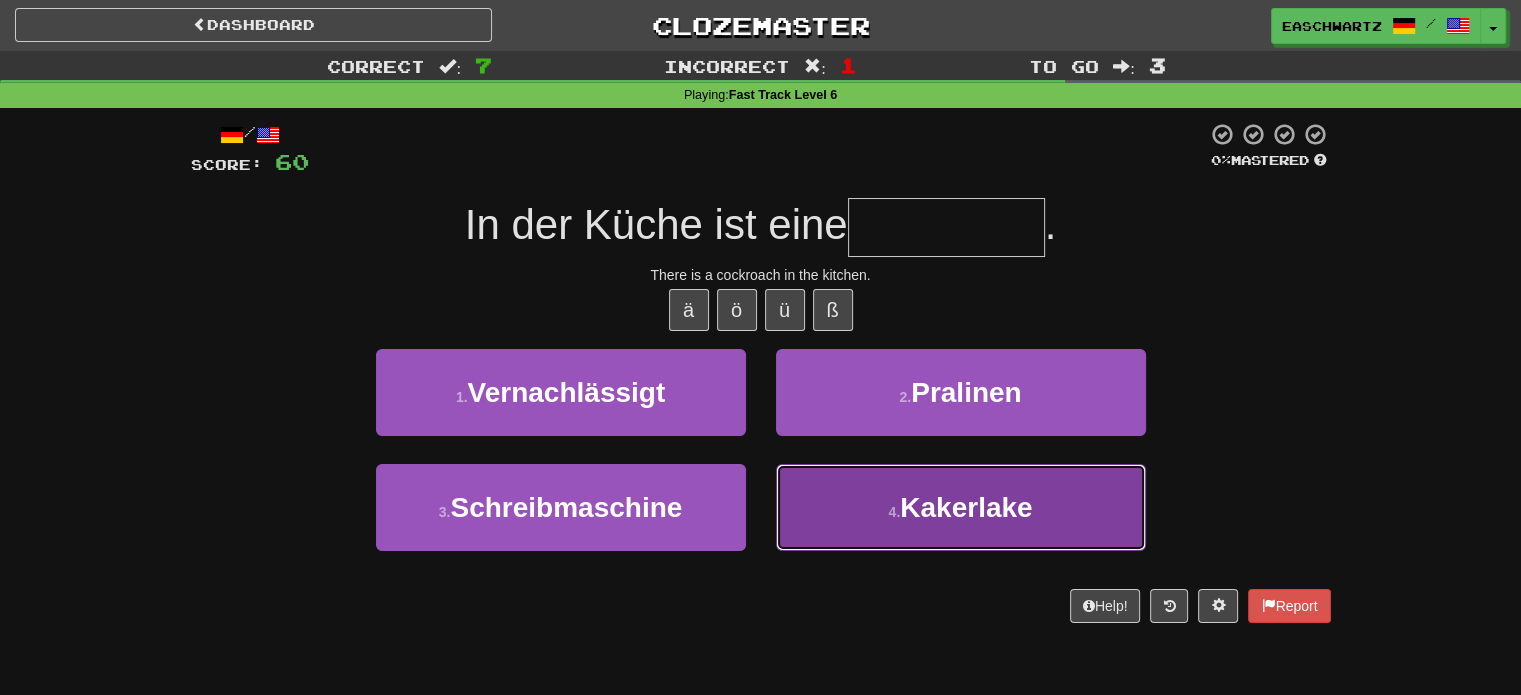 click on "Kakerlake" at bounding box center (966, 507) 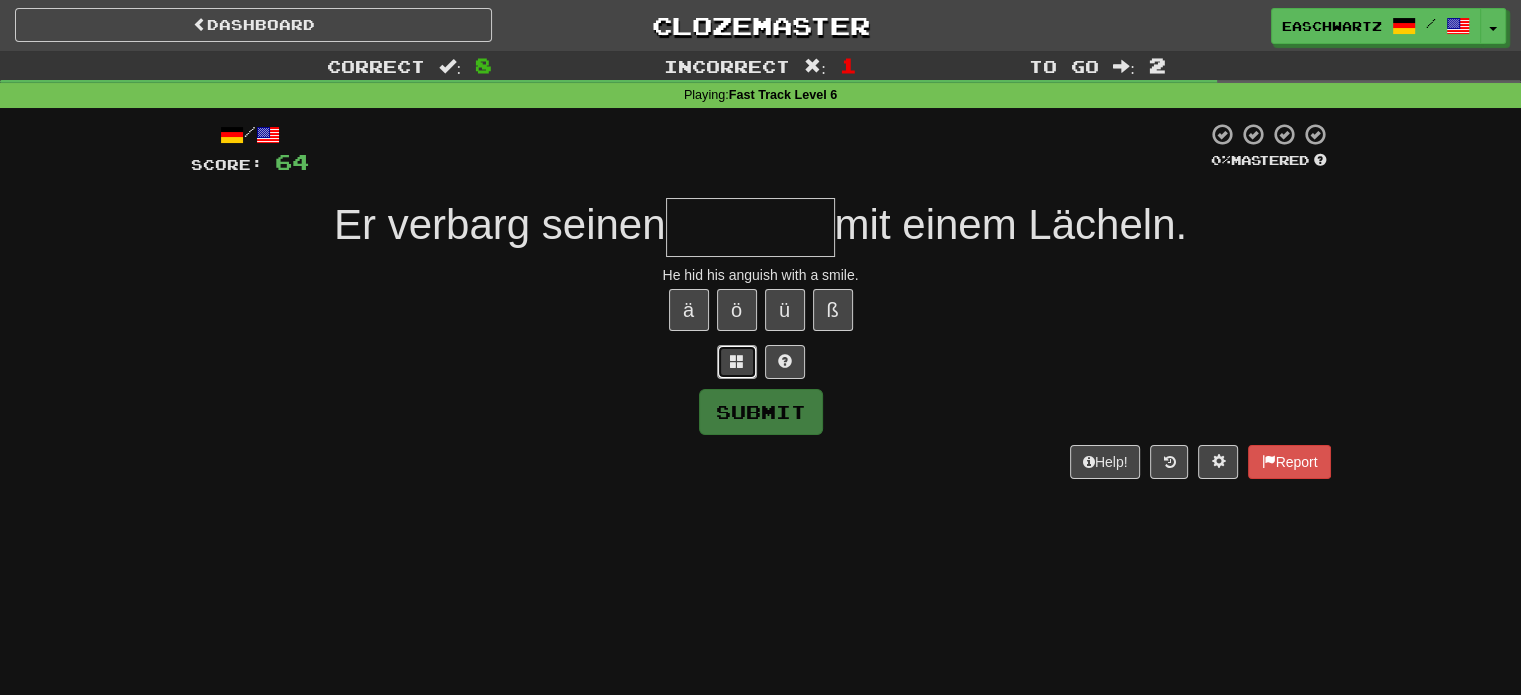 click at bounding box center [737, 362] 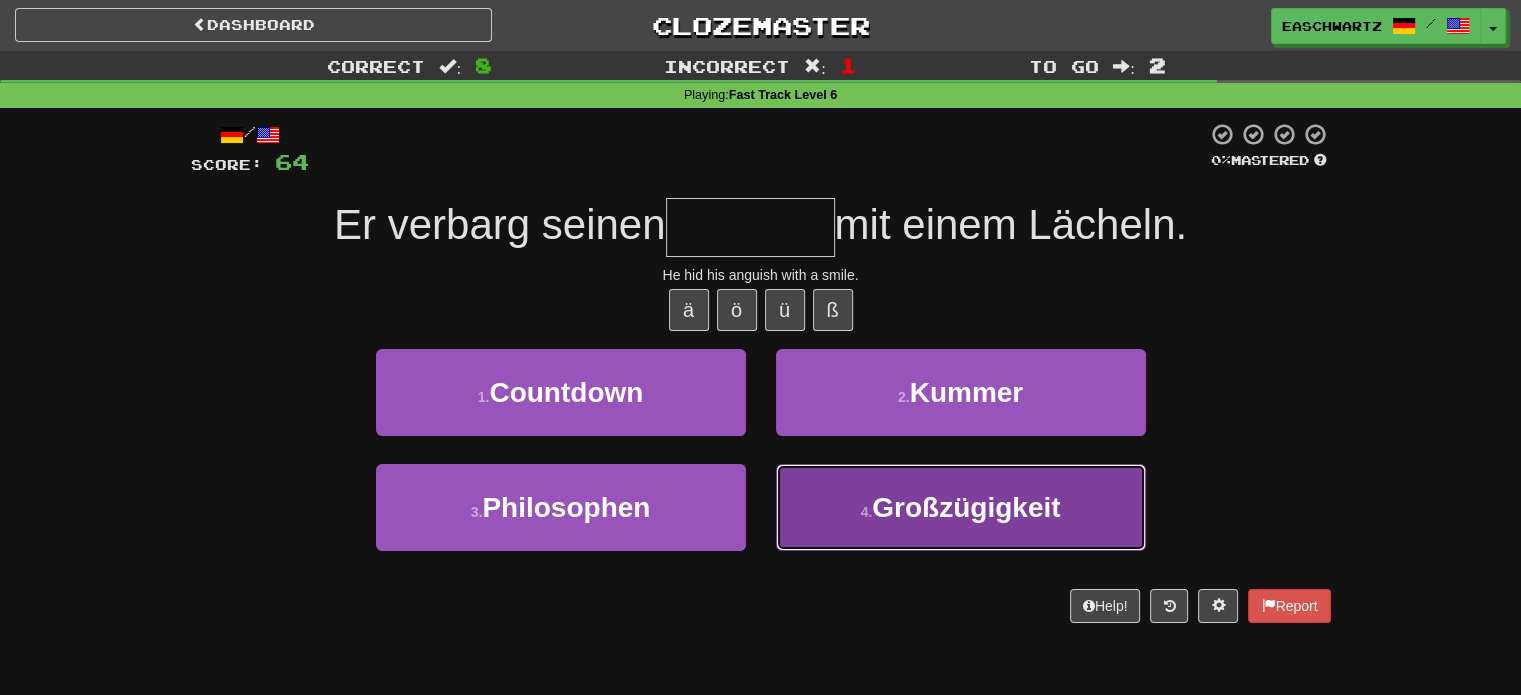 click on "4 .  Großzügigkeit" at bounding box center (961, 507) 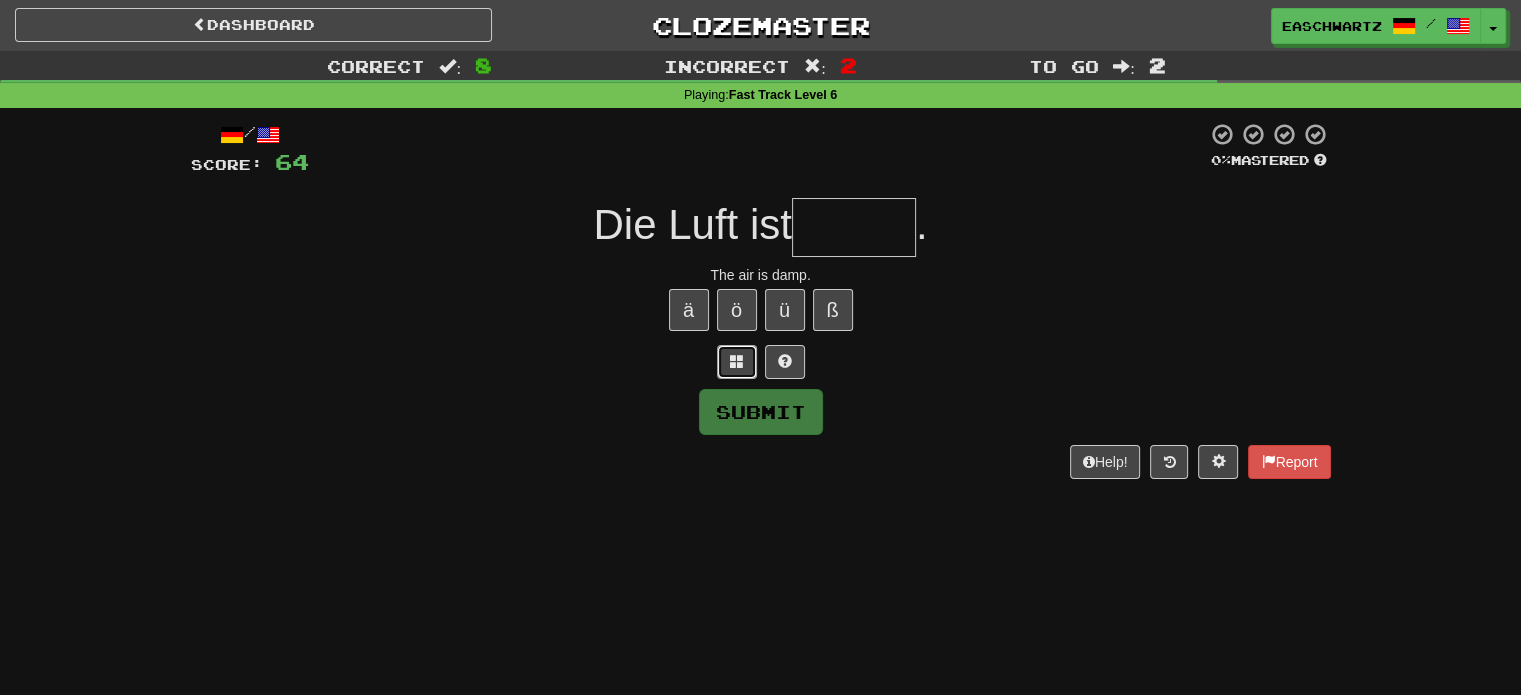 click at bounding box center (737, 362) 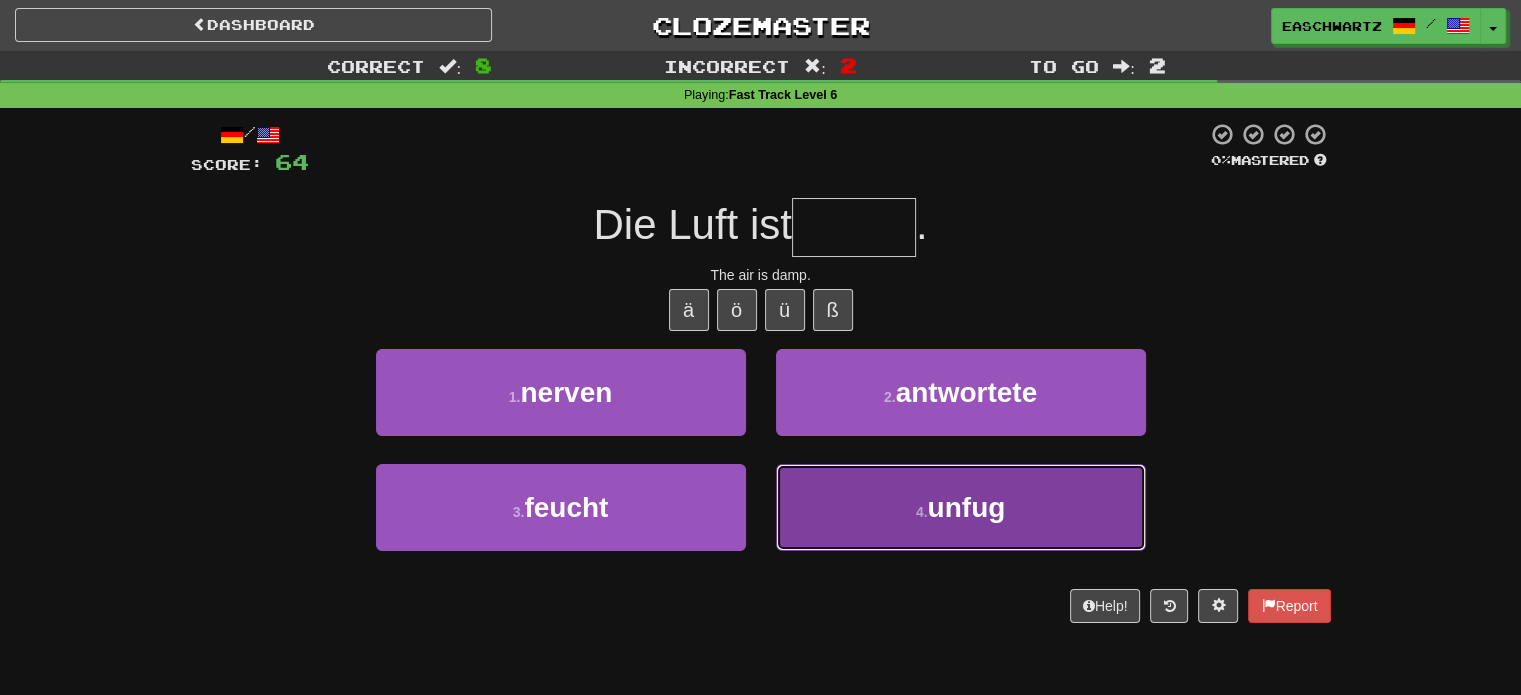 click on "4 .  unfug" at bounding box center (961, 507) 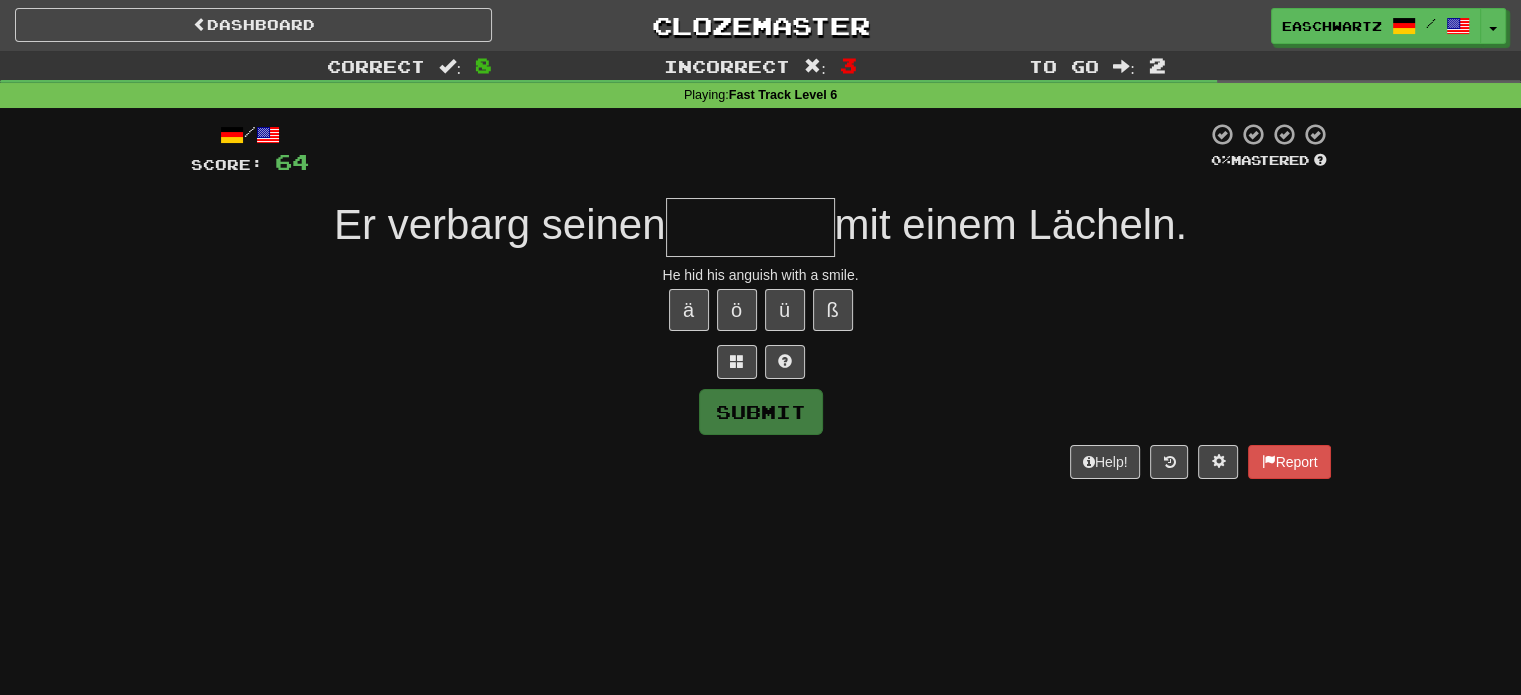 click on "Submit" at bounding box center (761, 412) 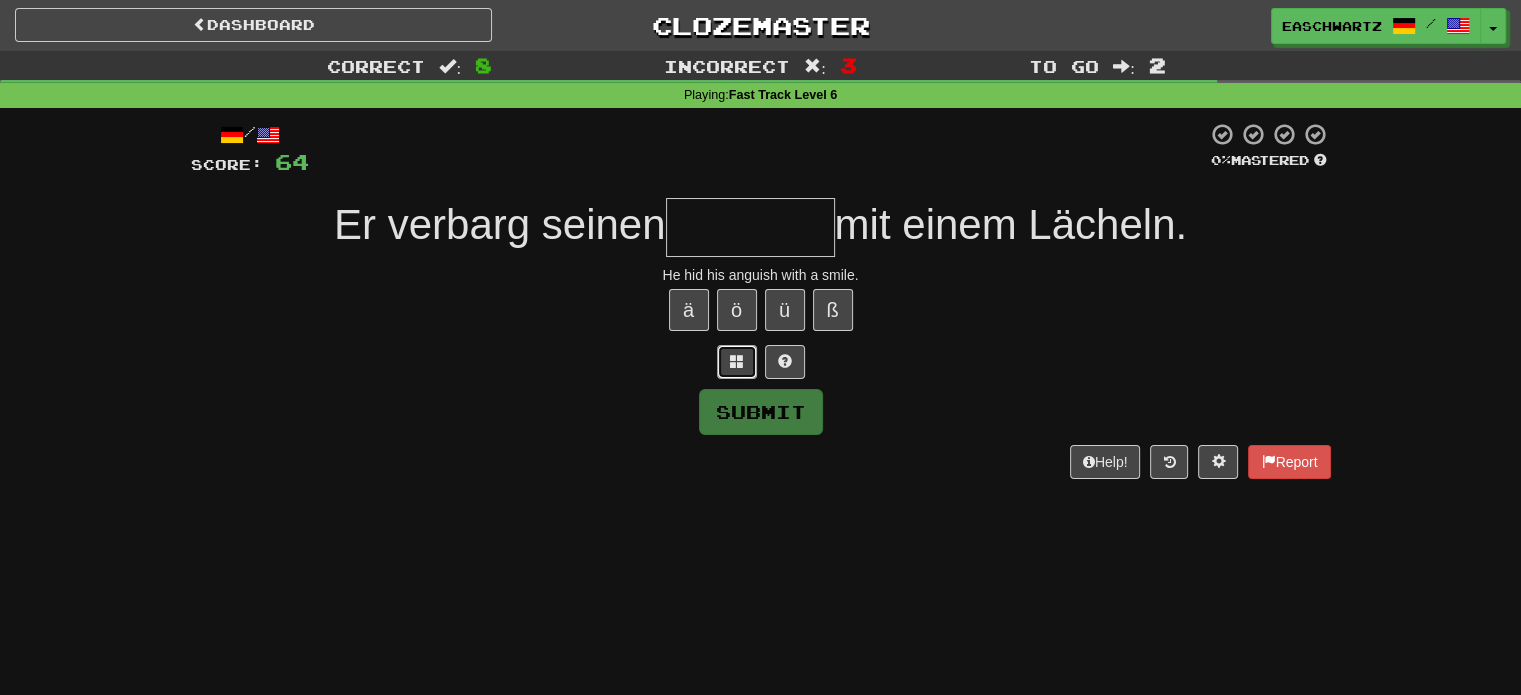 click at bounding box center [737, 361] 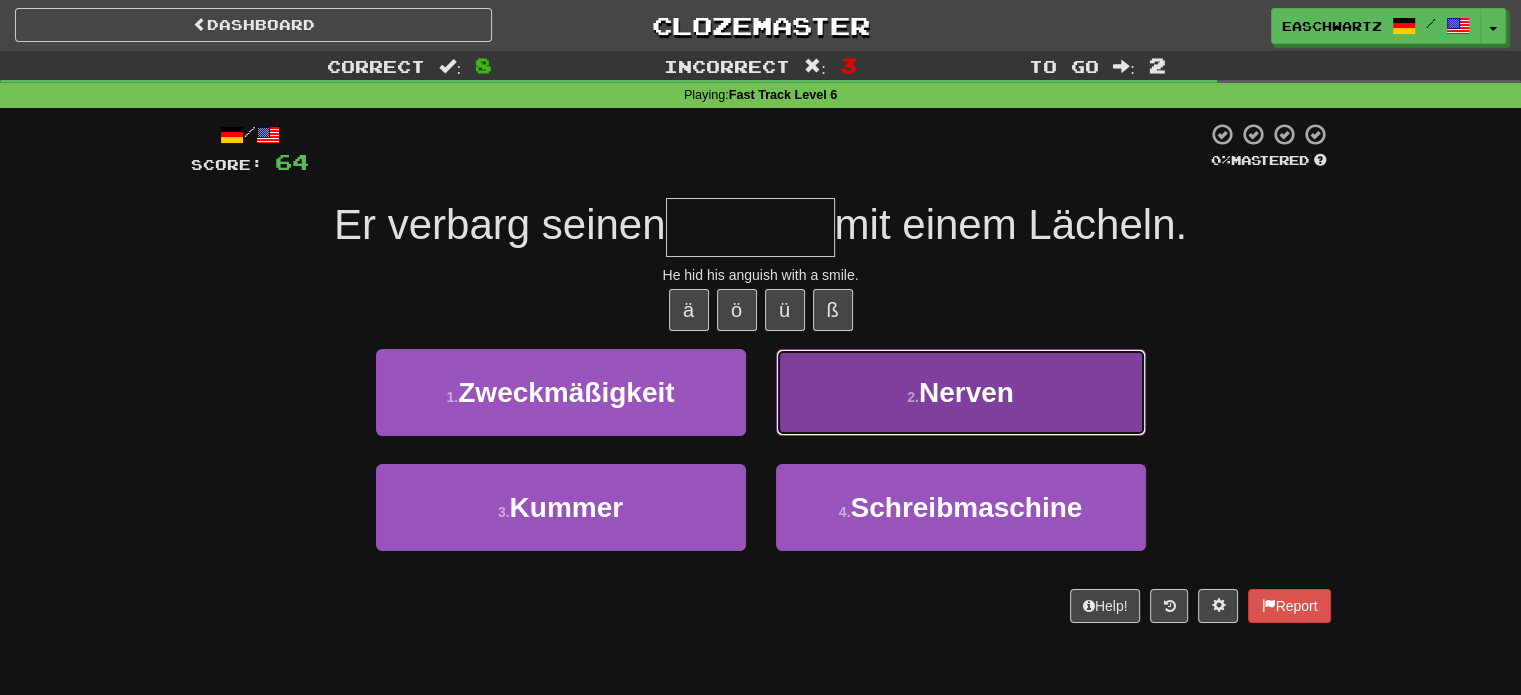 click on "2 .  Nerven" at bounding box center [961, 392] 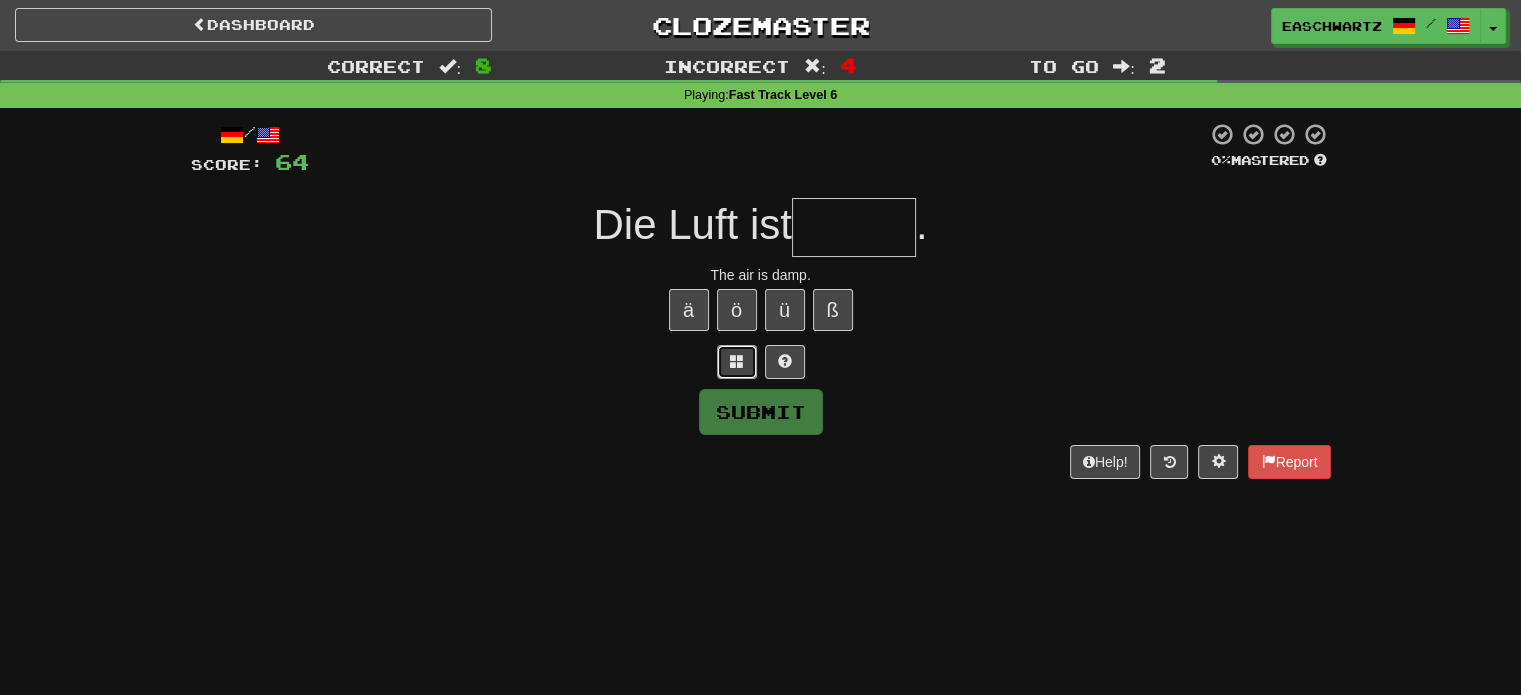 click at bounding box center [737, 361] 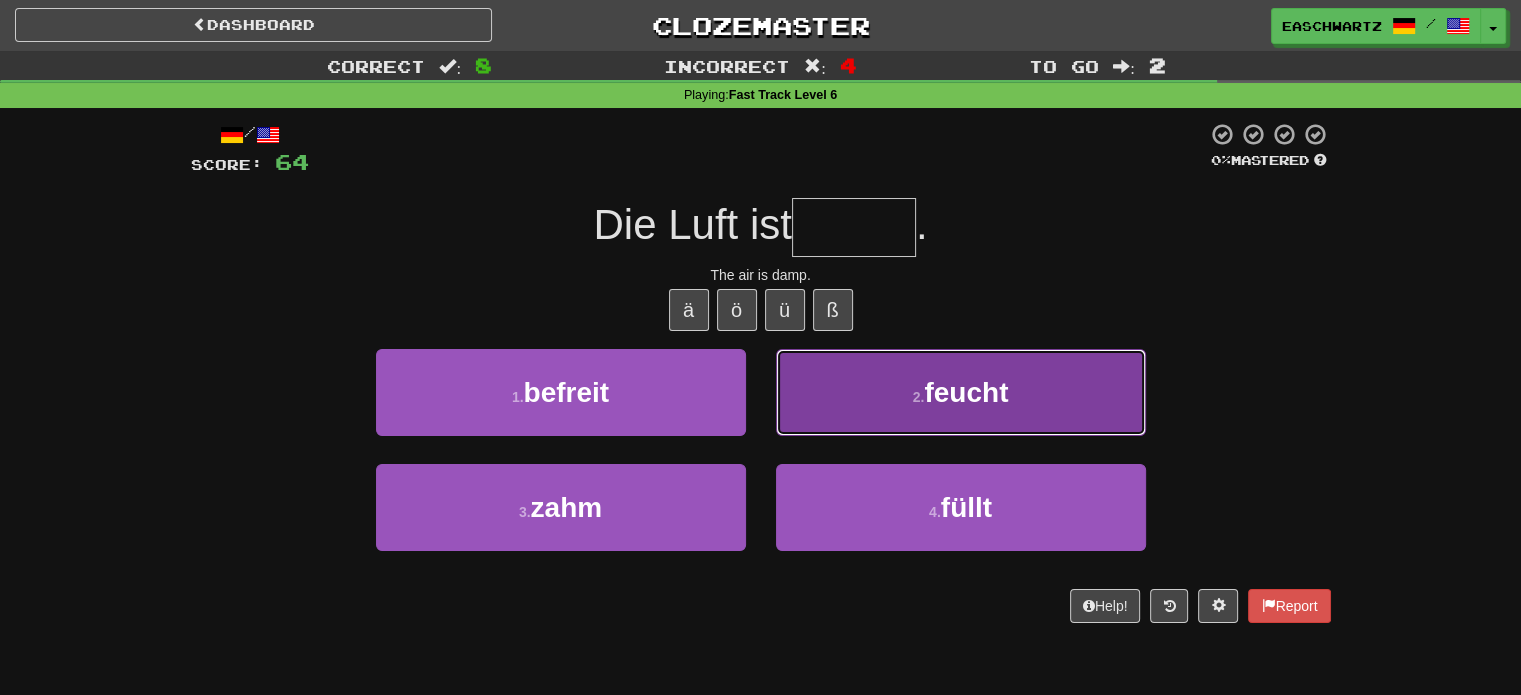 click on "2 .  feucht" at bounding box center (961, 392) 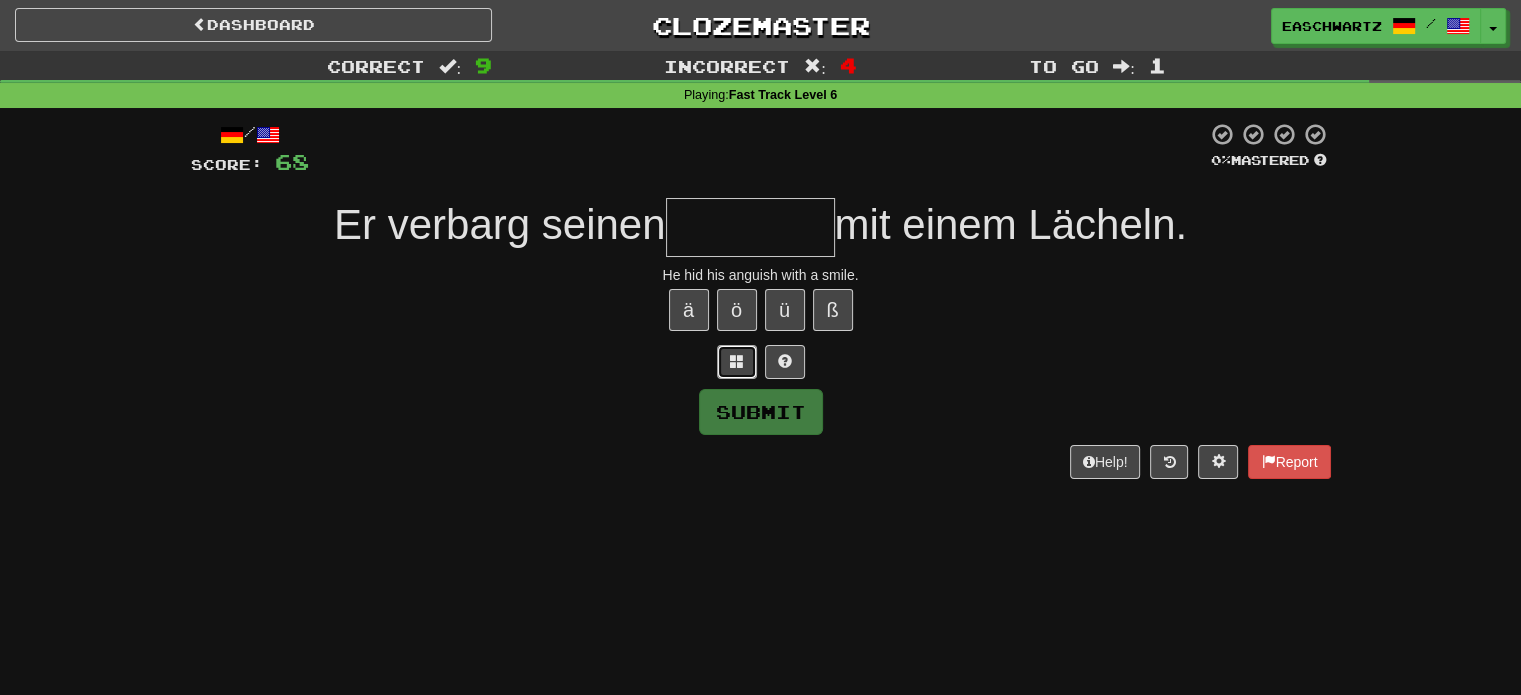 click at bounding box center (737, 362) 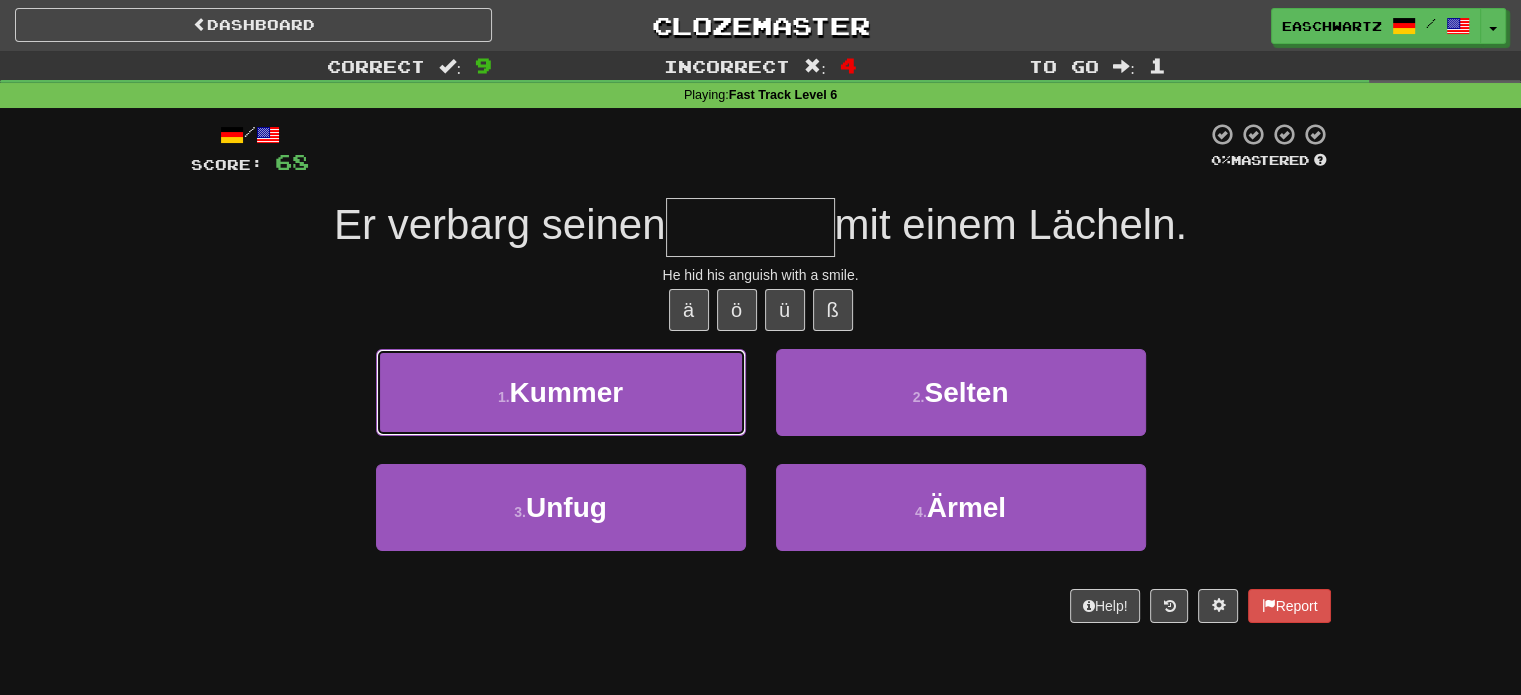 click on "1 .  Kummer" at bounding box center (561, 392) 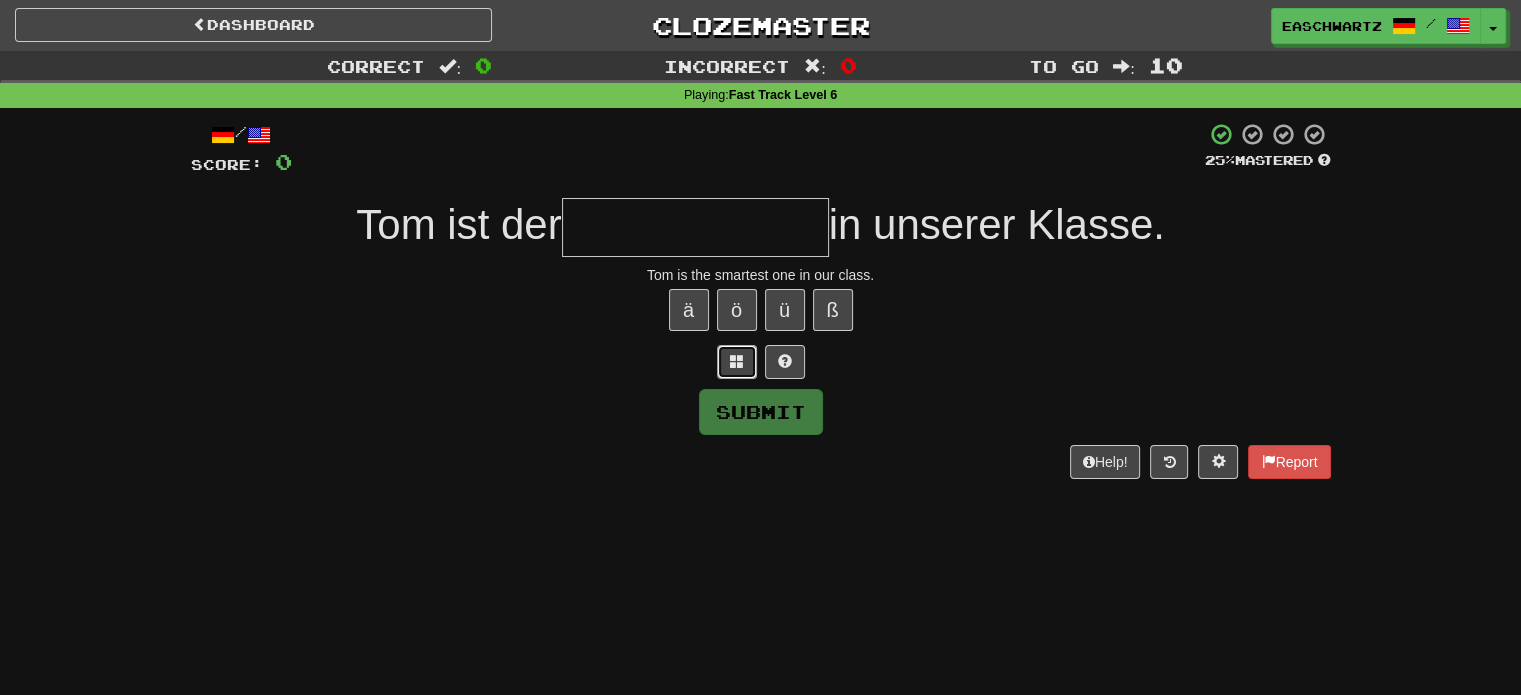 click at bounding box center [737, 361] 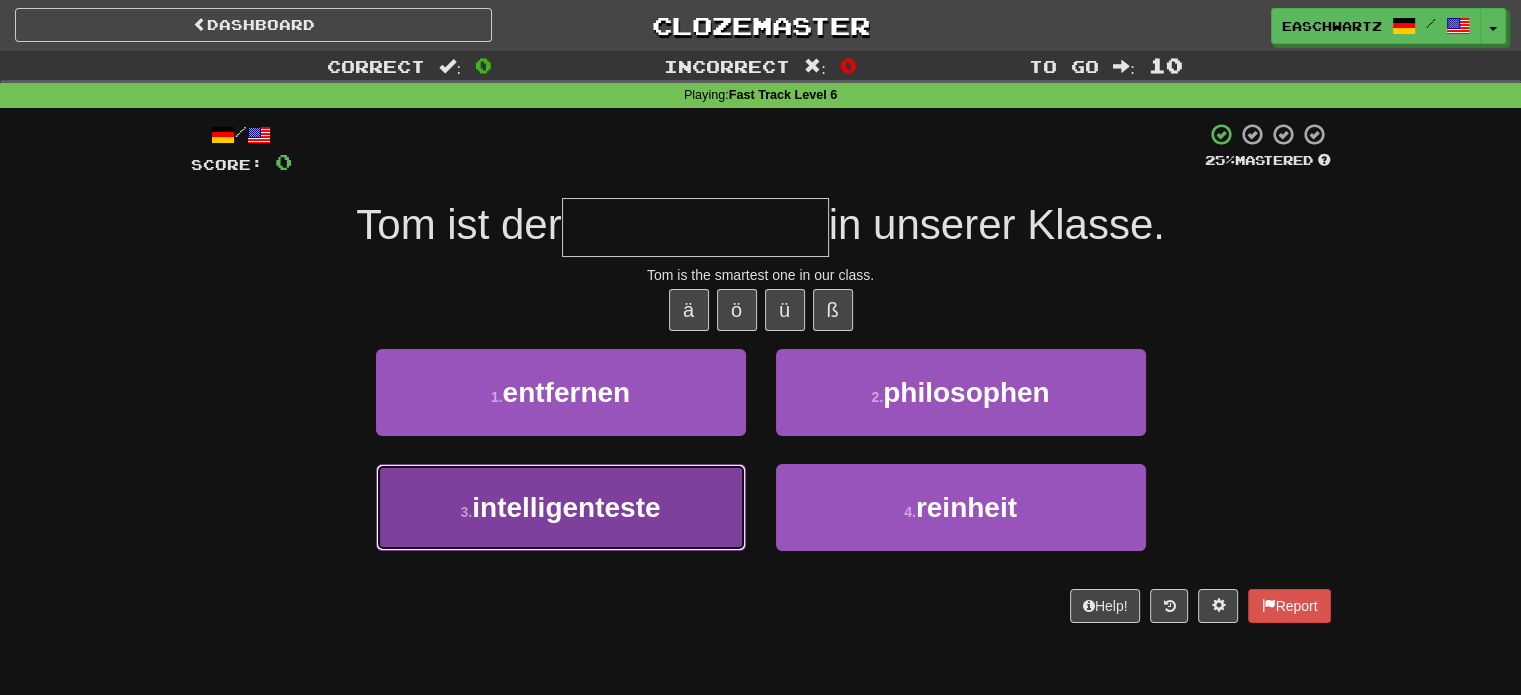 click on "3 .  intelligenteste" at bounding box center (561, 507) 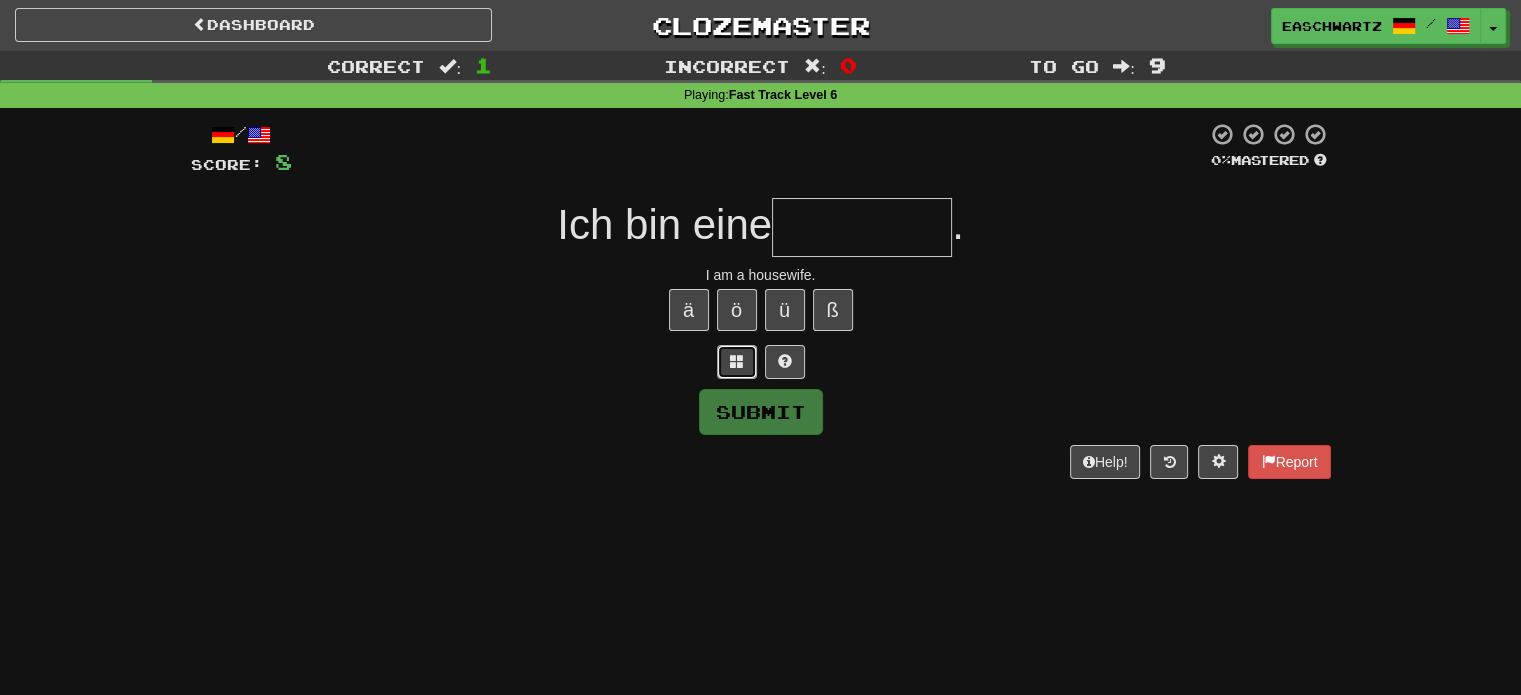 click at bounding box center (737, 362) 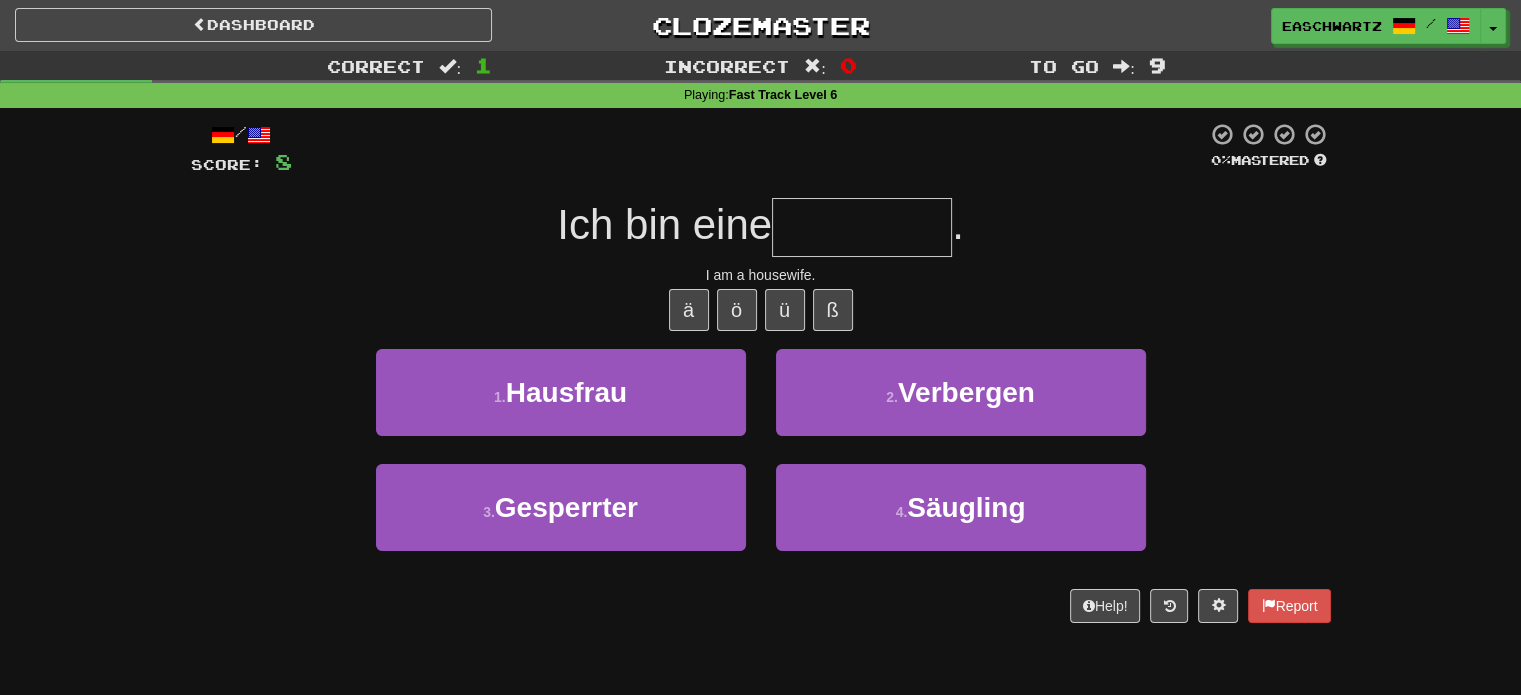click on "/  Score:   8 0 %  Mastered Ich bin eine  . I am a housewife. ä ö ü ß 1 .  Hausfrau 2 .  Verbergen 3 .  Gesperrter 4 .  Säugling  Help!  Report" at bounding box center [761, 372] 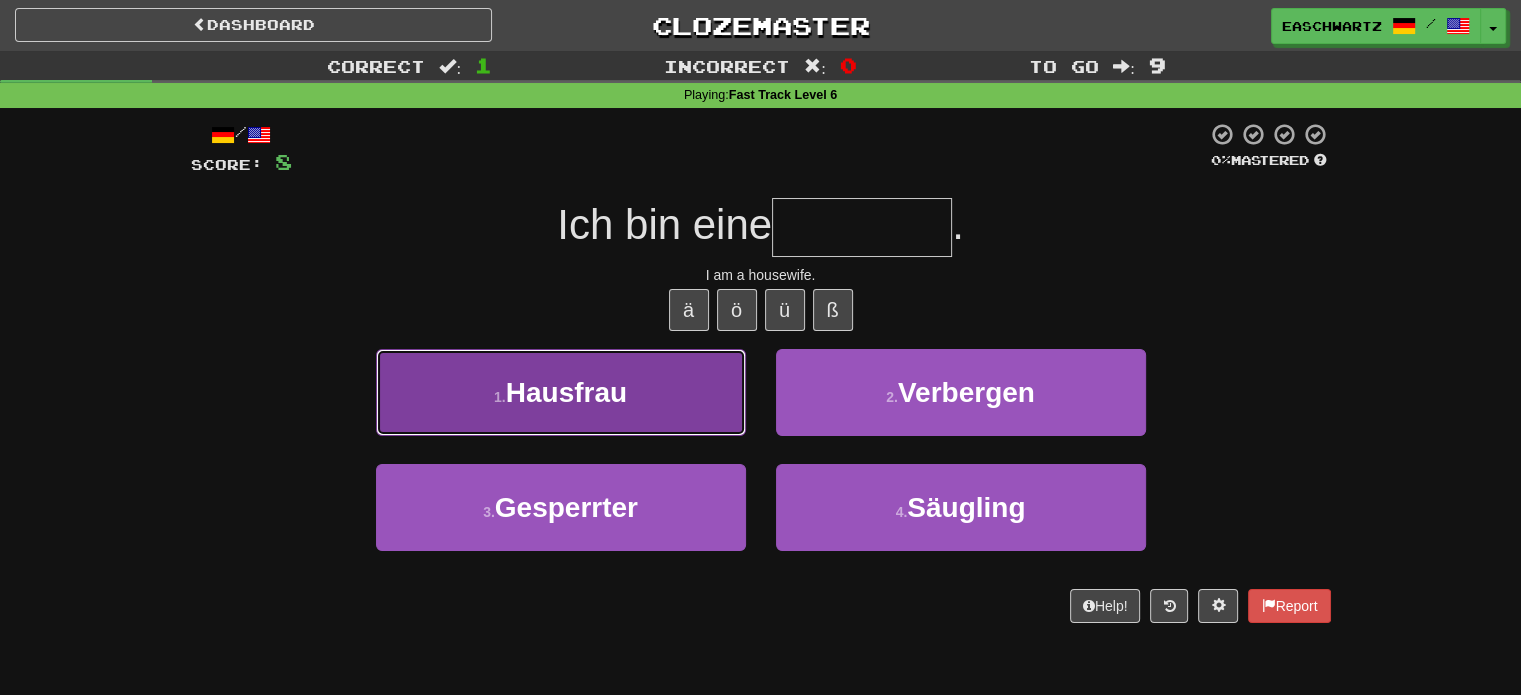 click on "1 .  Hausfrau" at bounding box center [561, 392] 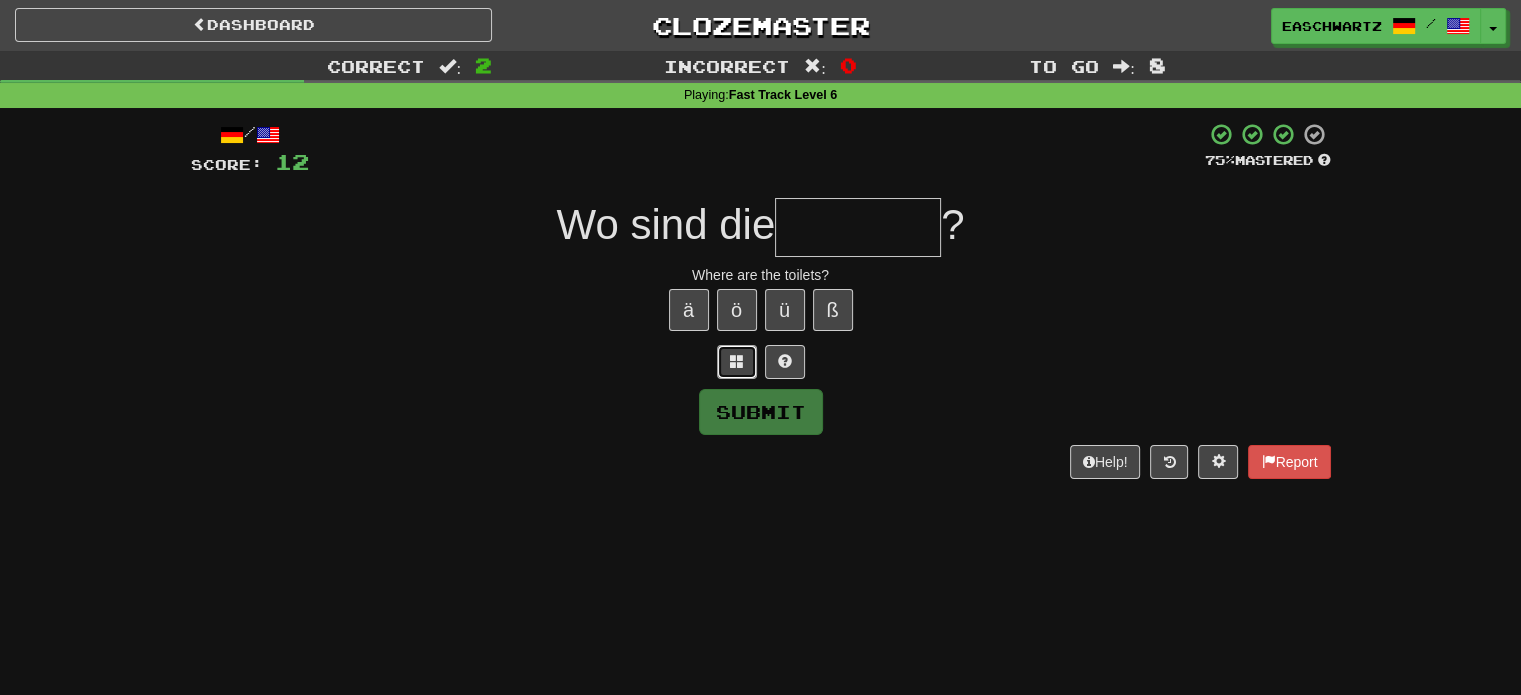 click at bounding box center [737, 362] 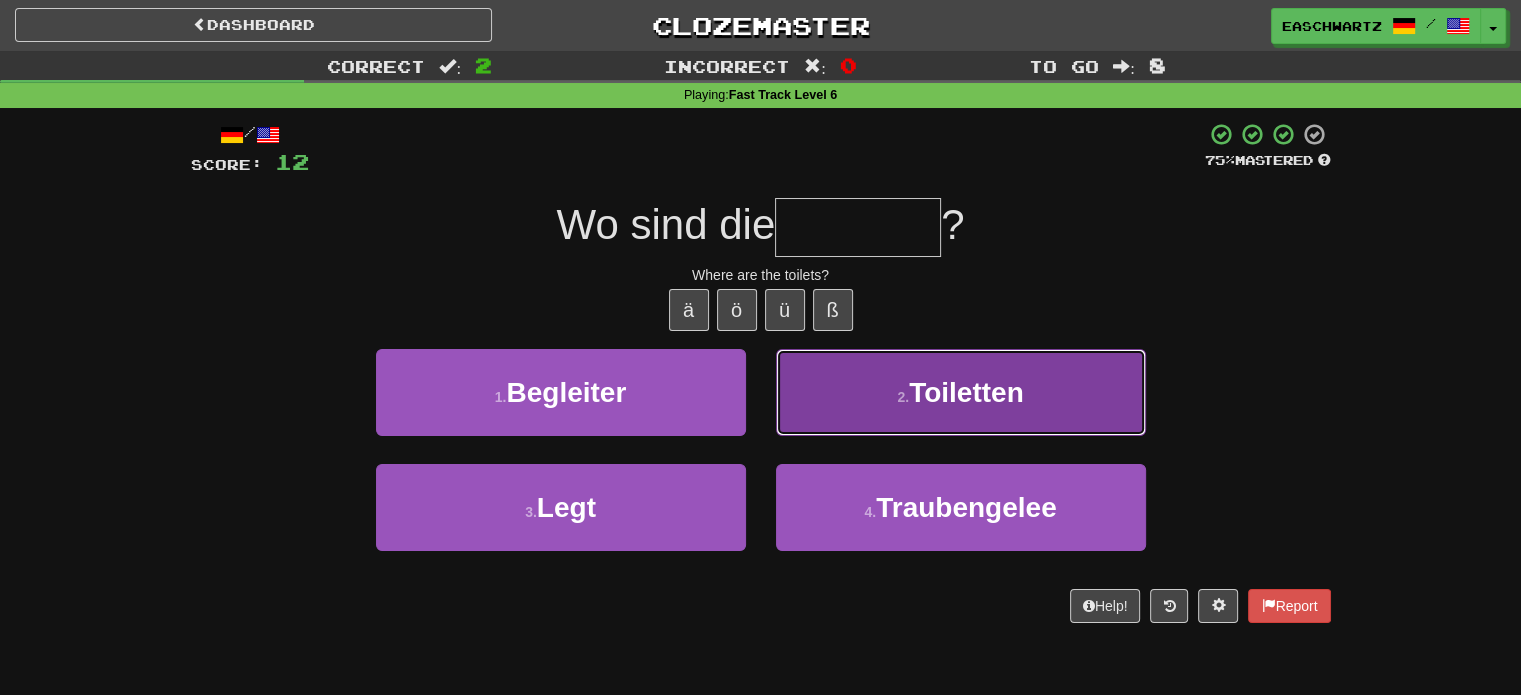 click on "2 ." at bounding box center (903, 397) 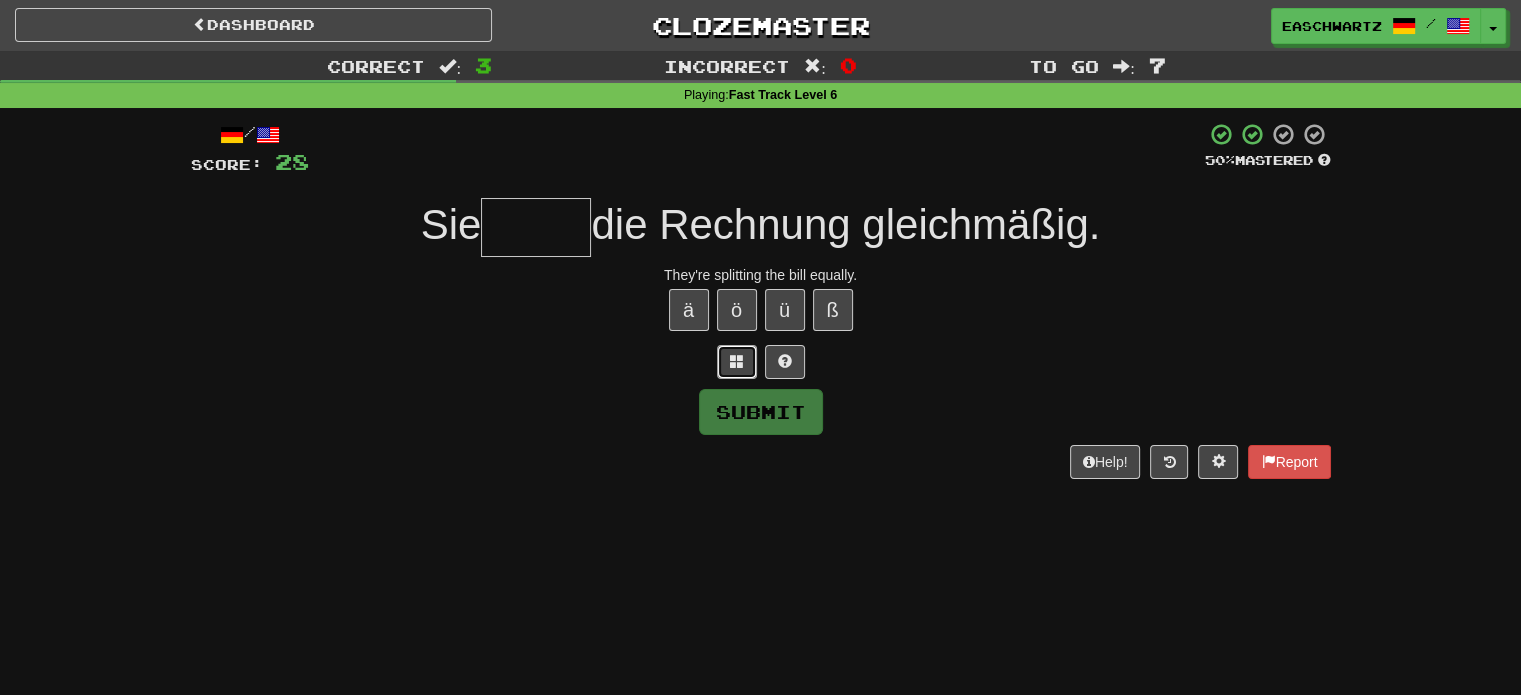 click at bounding box center [737, 361] 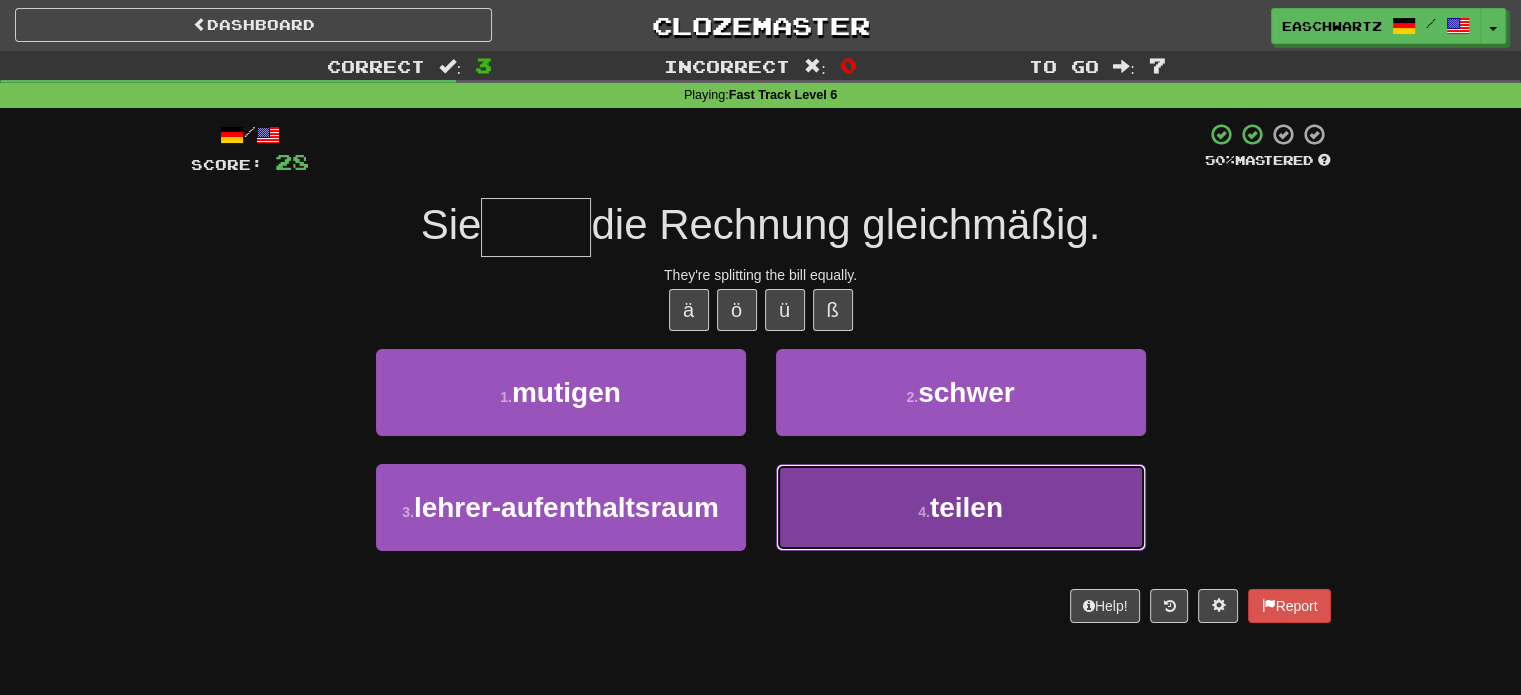 click on "4 .  teilen" at bounding box center [961, 507] 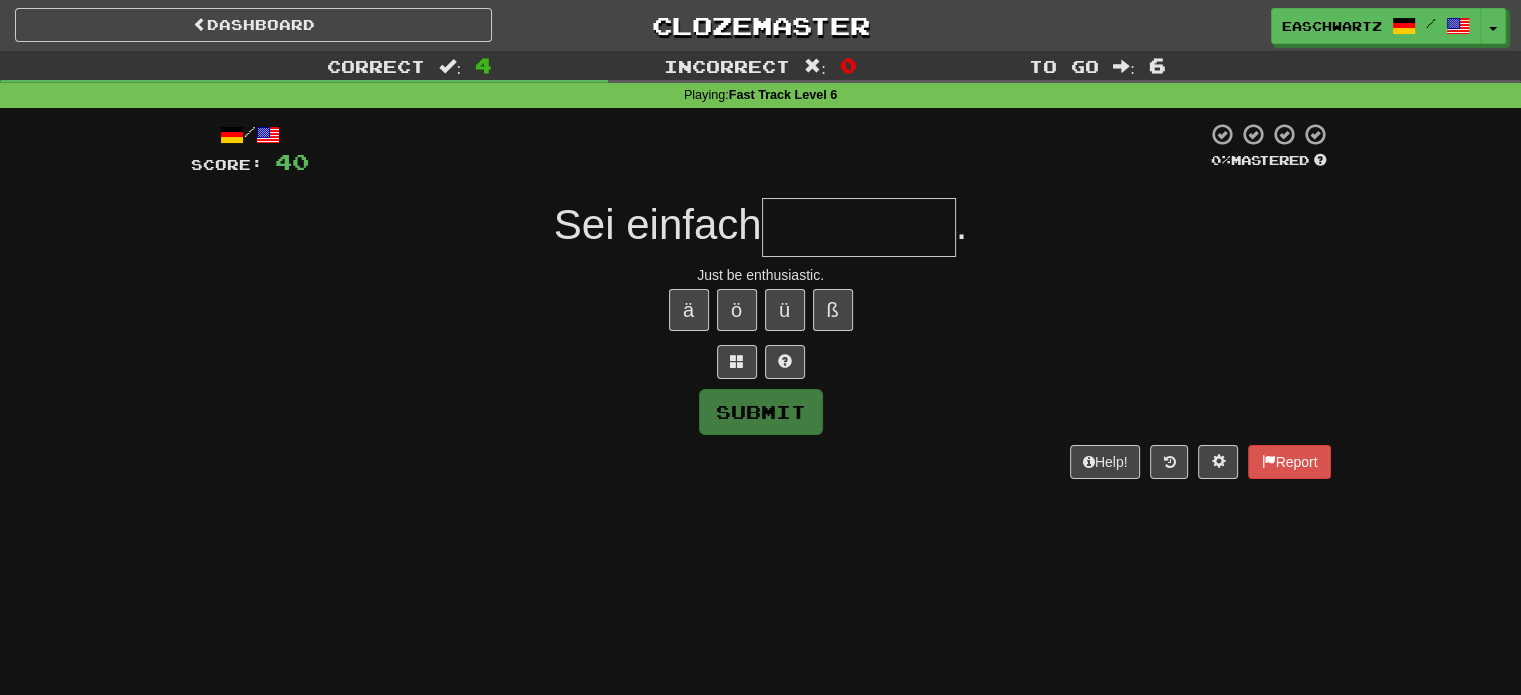 click on "/  Score:   40 0 %  Mastered Sei einfach  . Just be enthusiastic. ä ö ü ß Submit  Help!  Report" at bounding box center [761, 300] 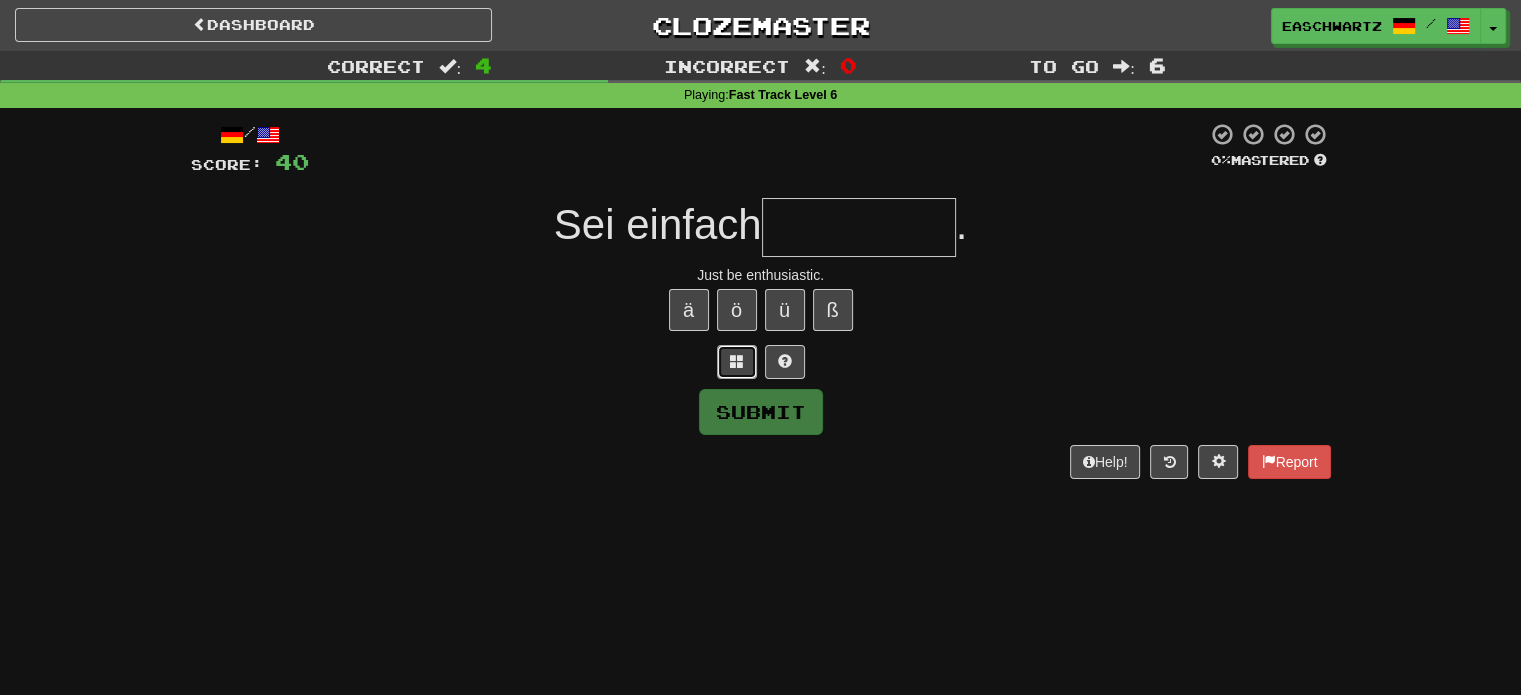 click at bounding box center (737, 362) 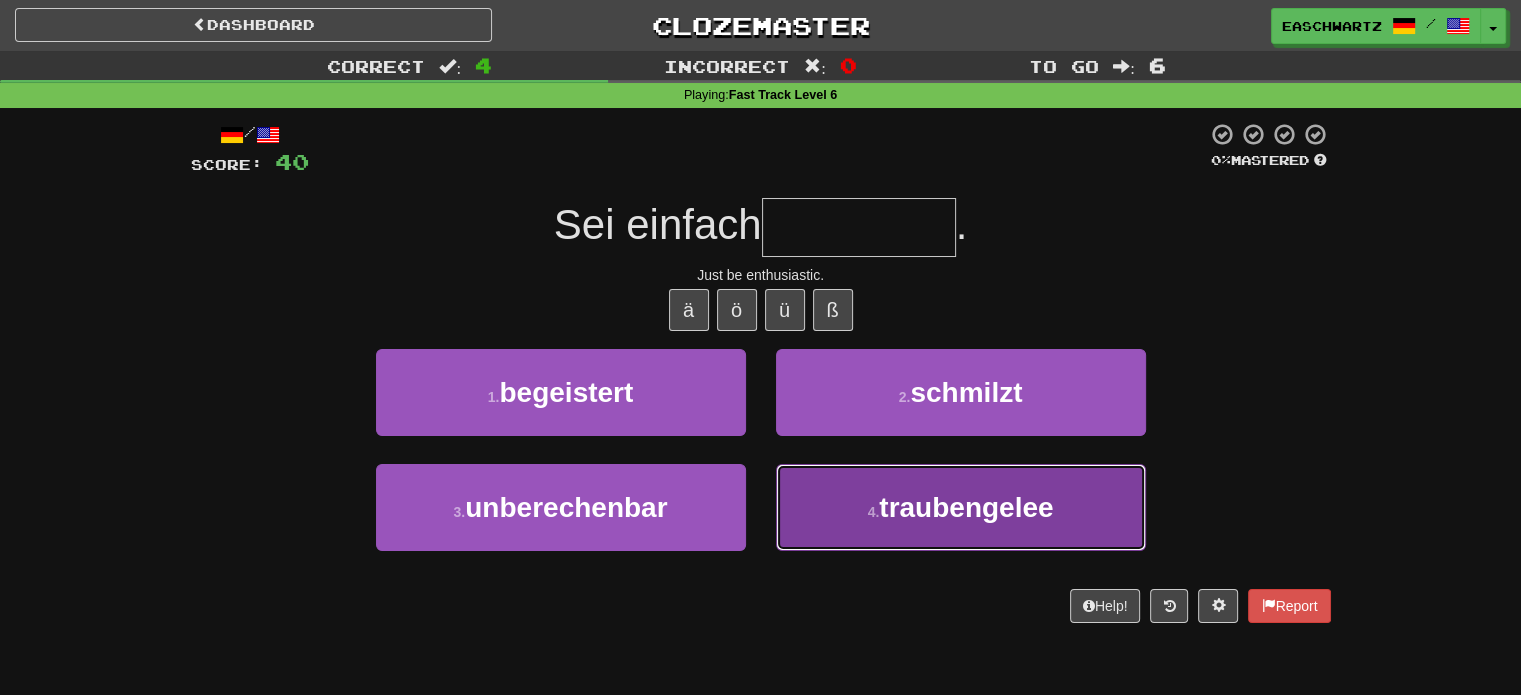 click on "4 .  traubengelee" at bounding box center [961, 507] 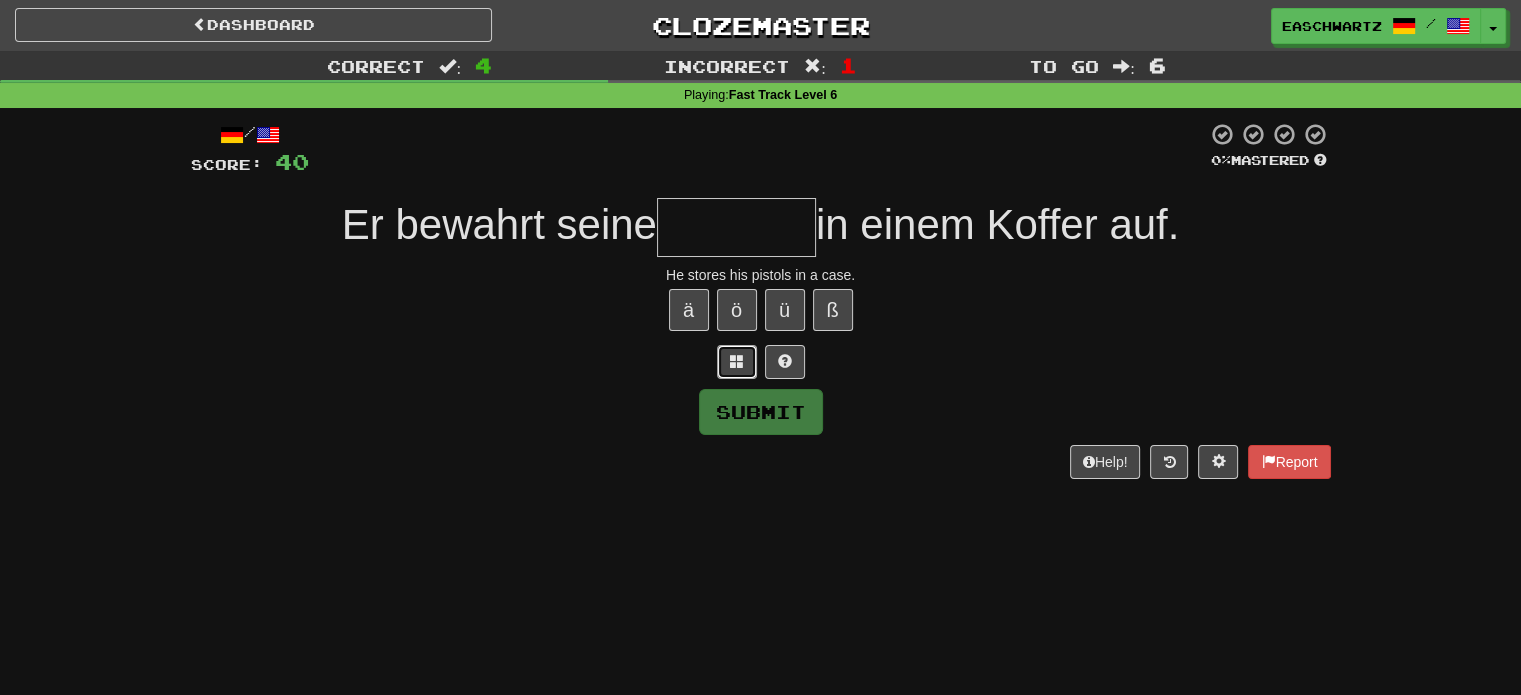 click at bounding box center [737, 361] 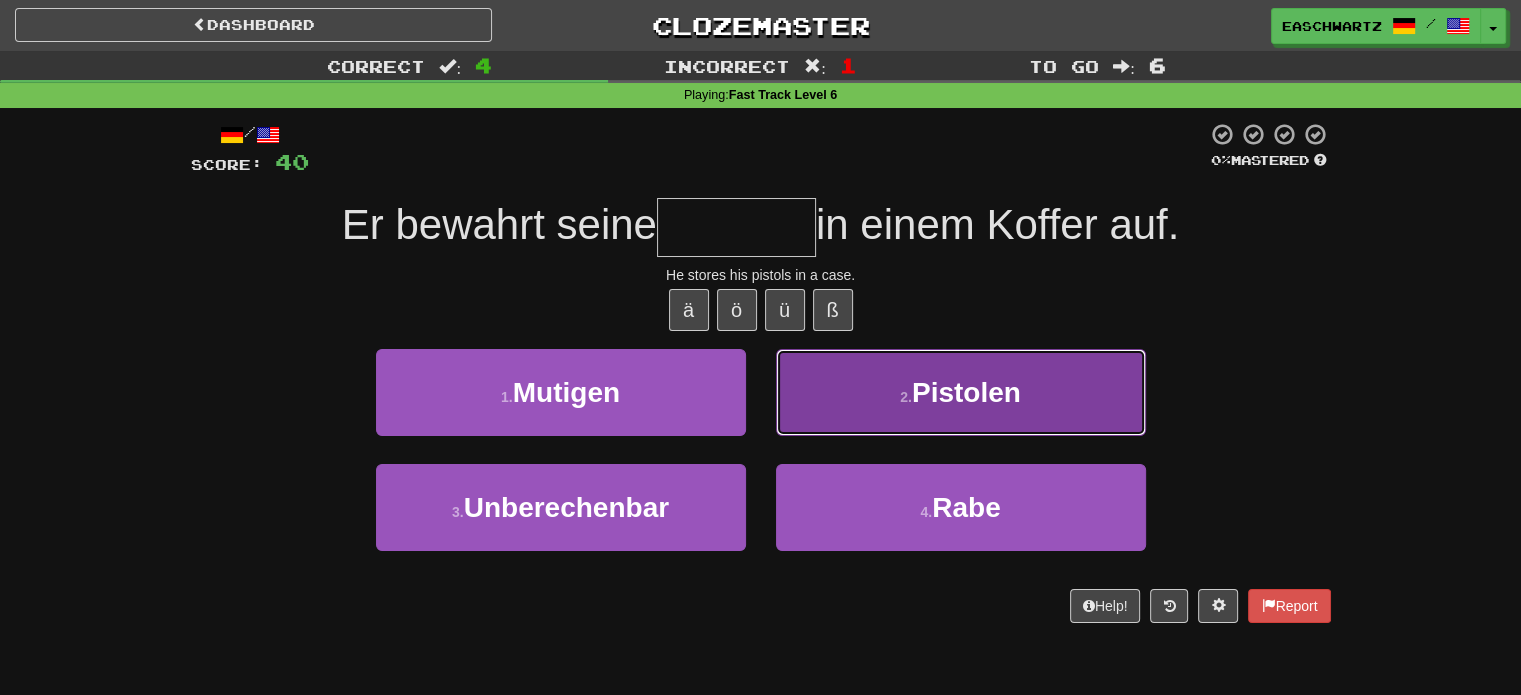 click on "2 .  Pistolen" at bounding box center (961, 392) 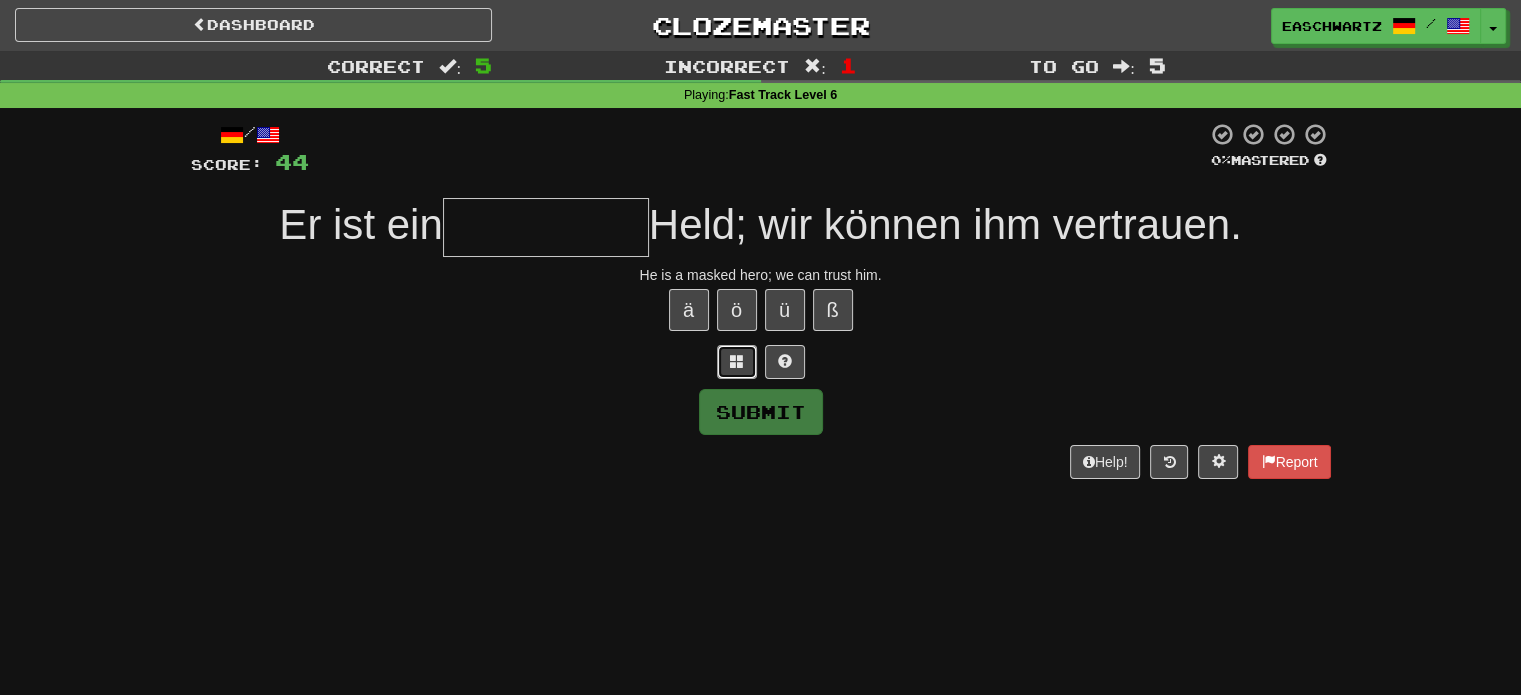 click at bounding box center [737, 362] 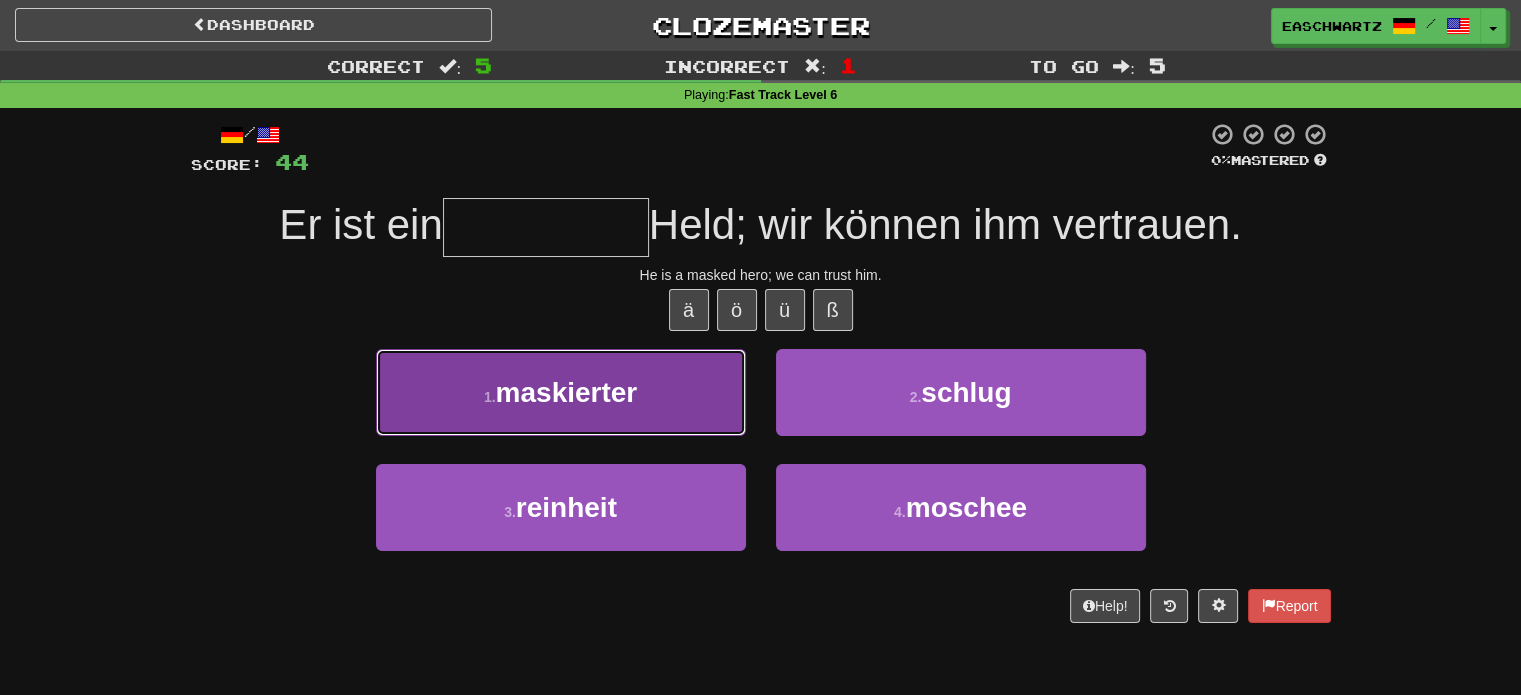 click on "1 .  maskierter" at bounding box center (561, 392) 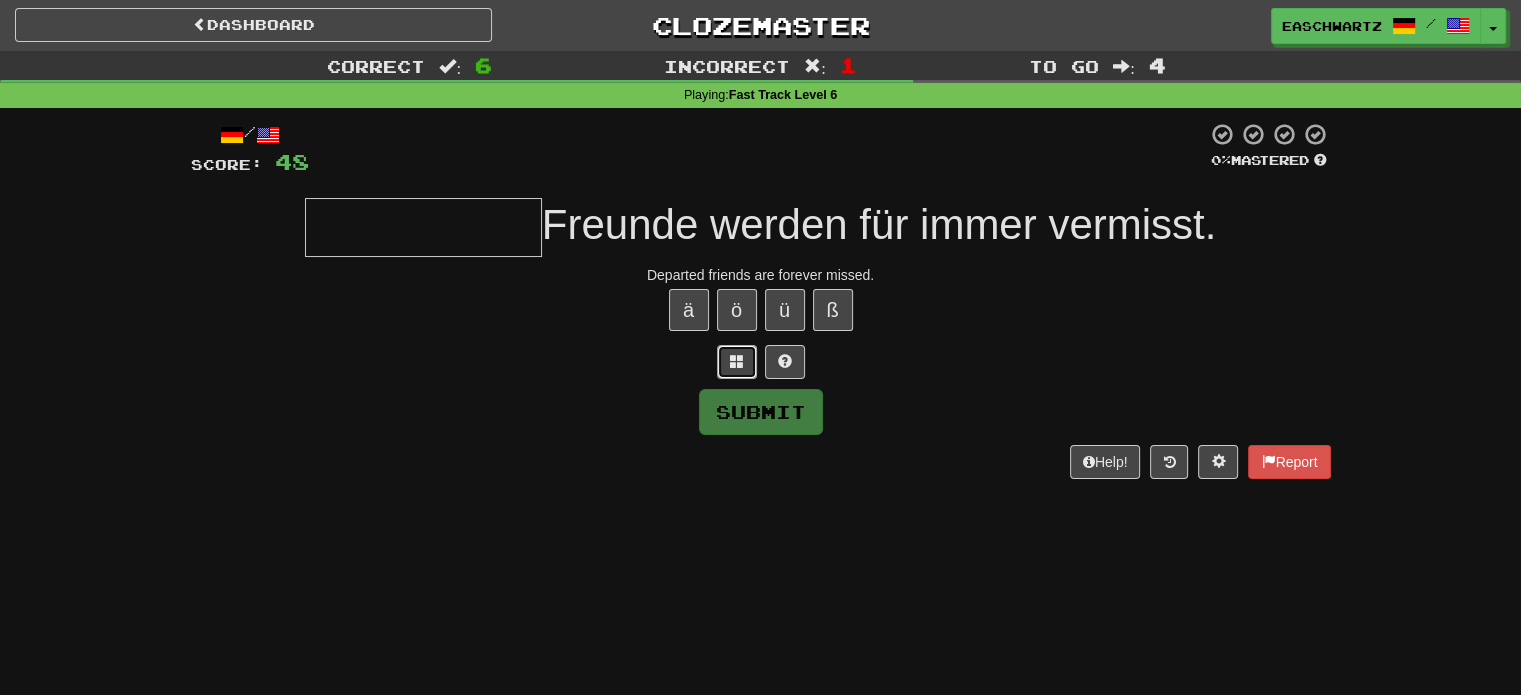 click at bounding box center (737, 361) 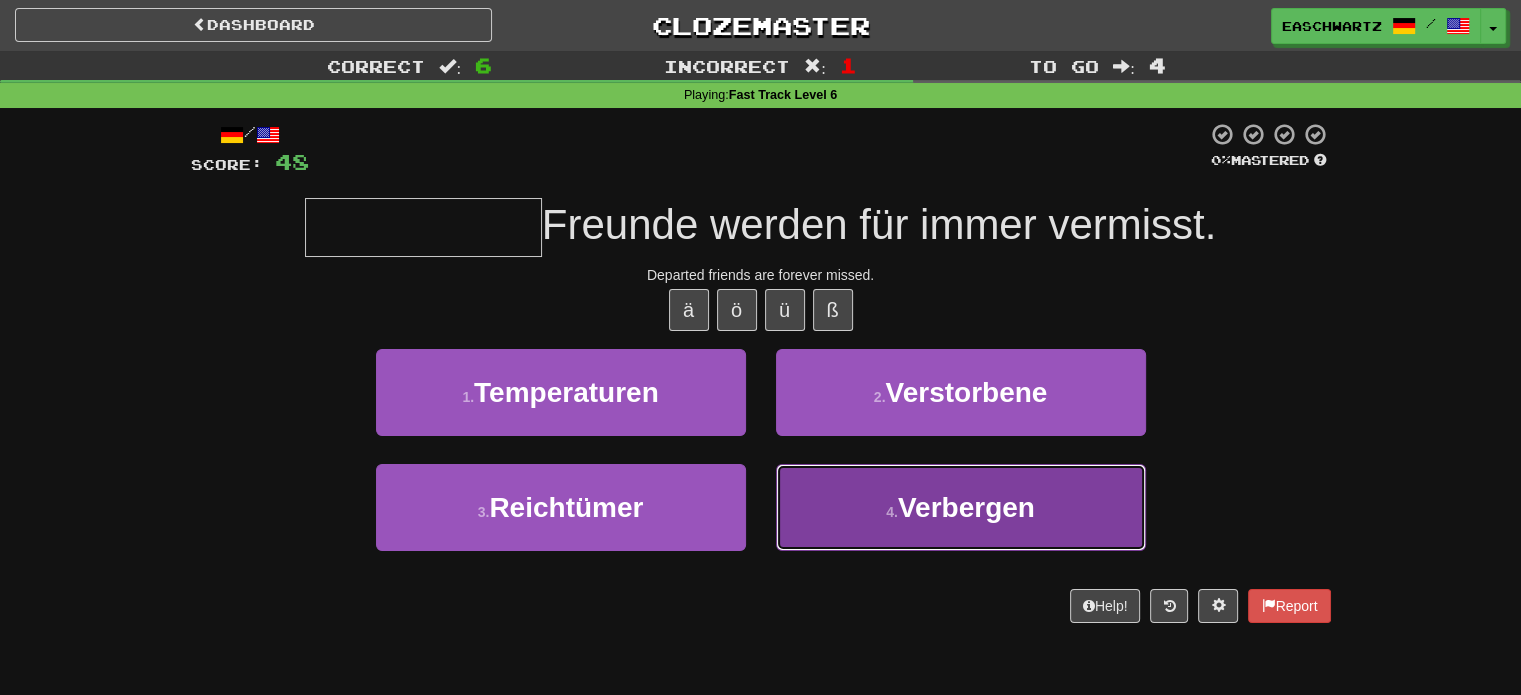 click on "4 ." at bounding box center [892, 512] 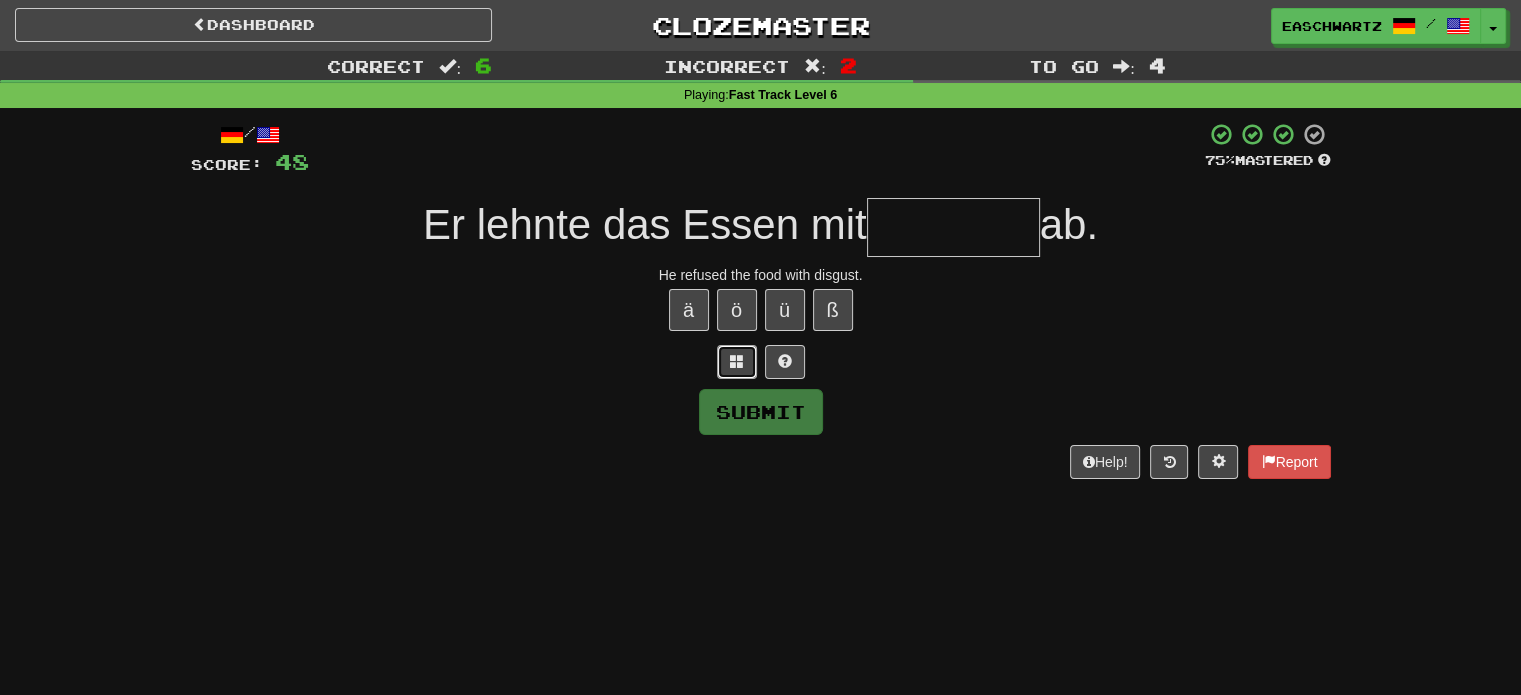 click at bounding box center [737, 362] 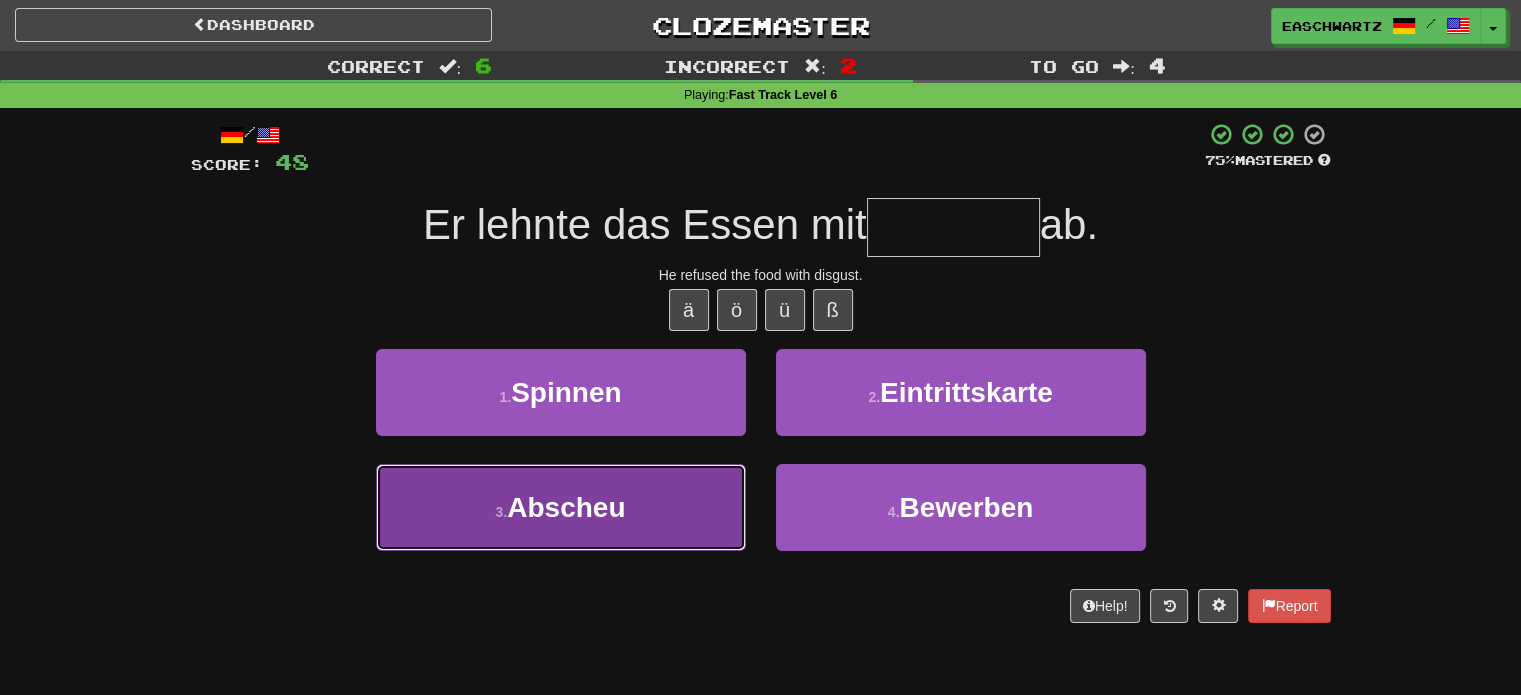 click on "3 .  Abscheu" at bounding box center [561, 507] 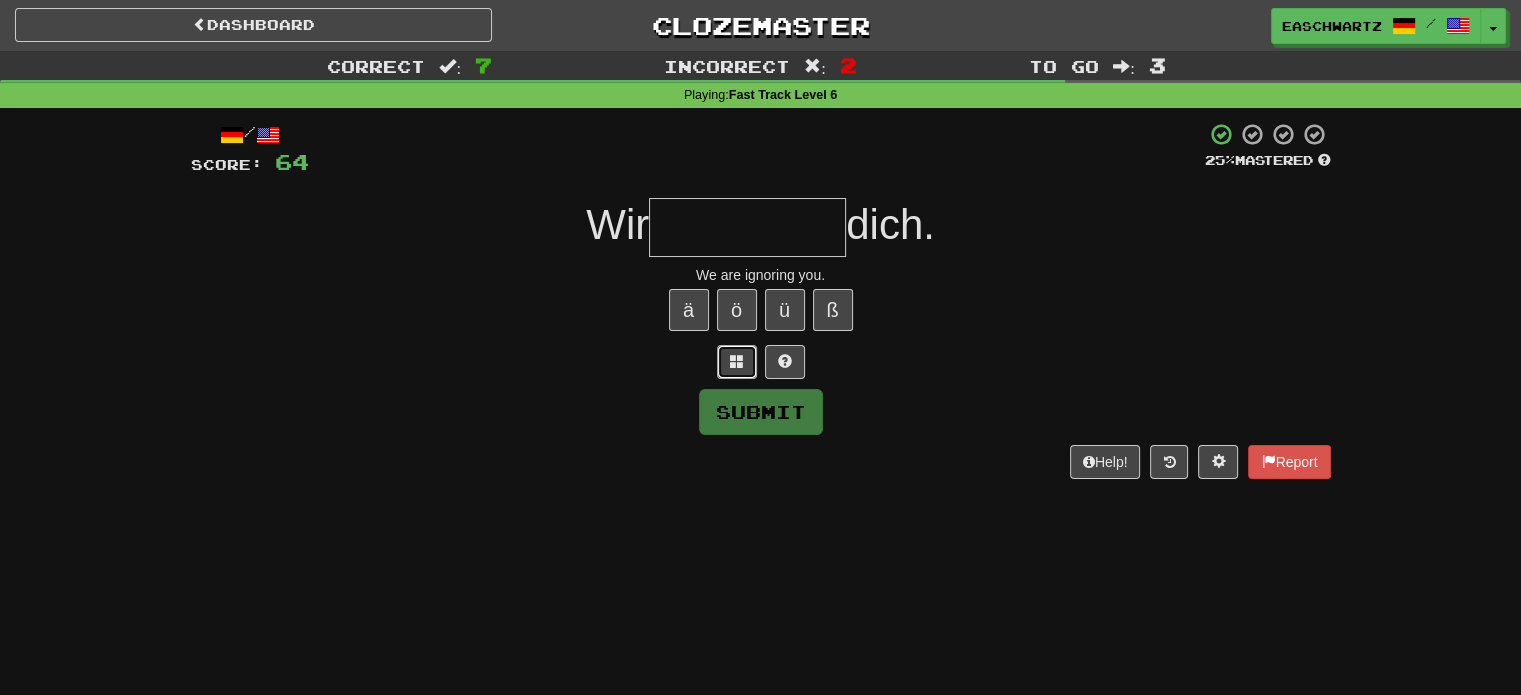 click at bounding box center (737, 361) 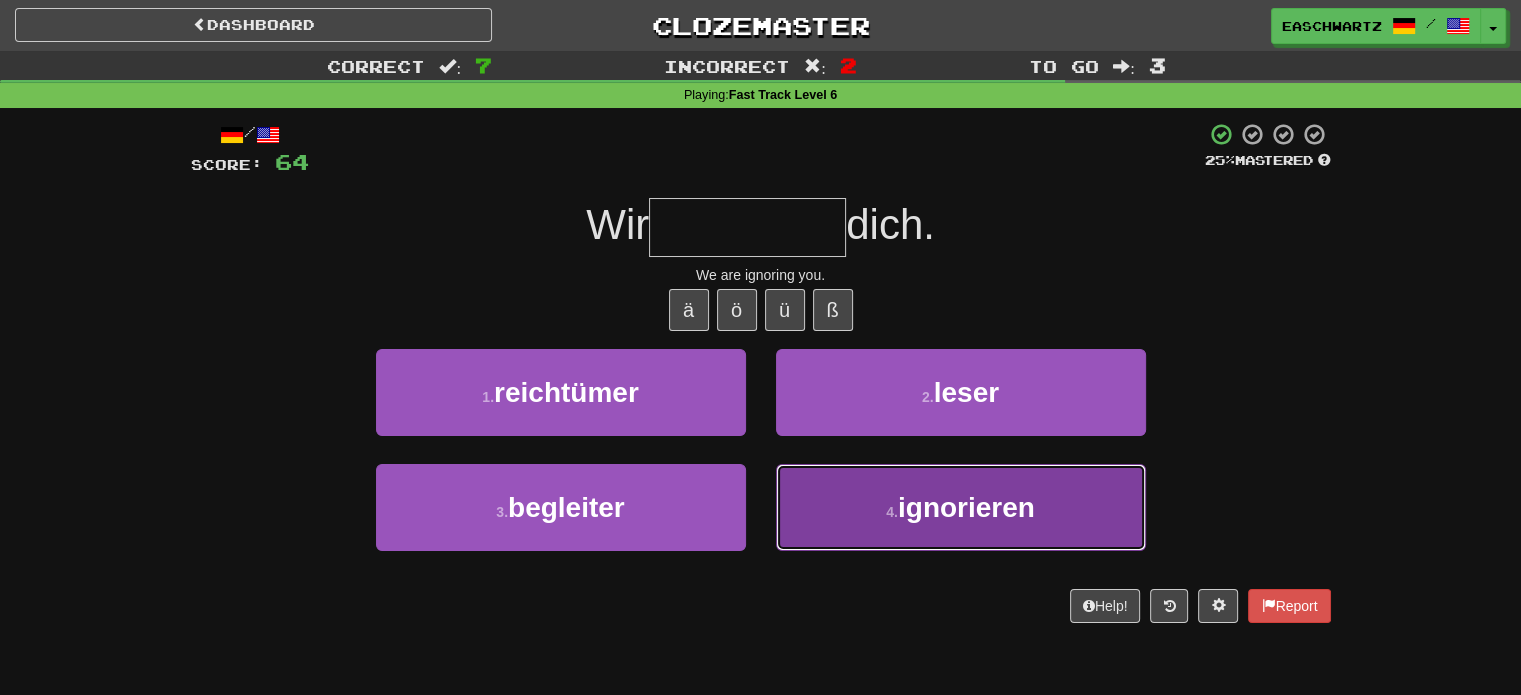 click on "4 .  ignorieren" at bounding box center [961, 507] 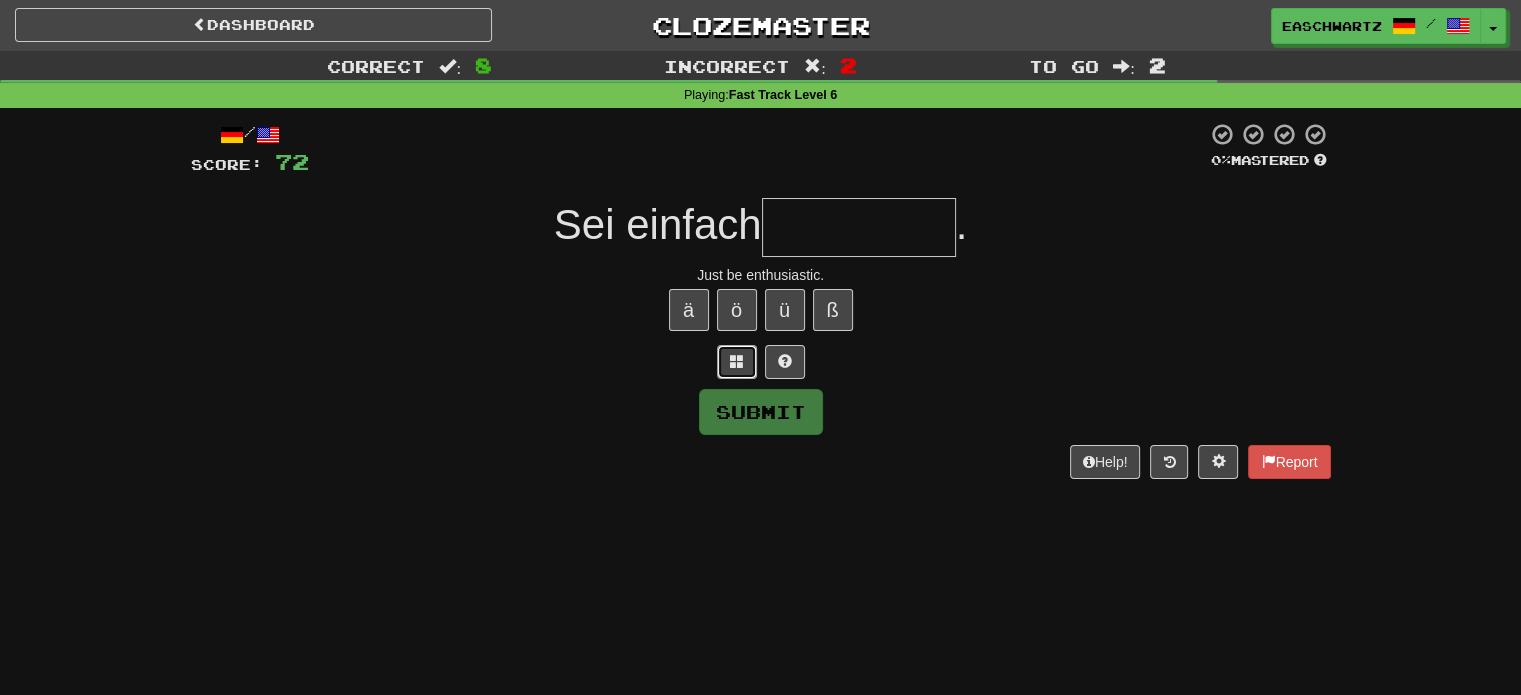 click at bounding box center [737, 362] 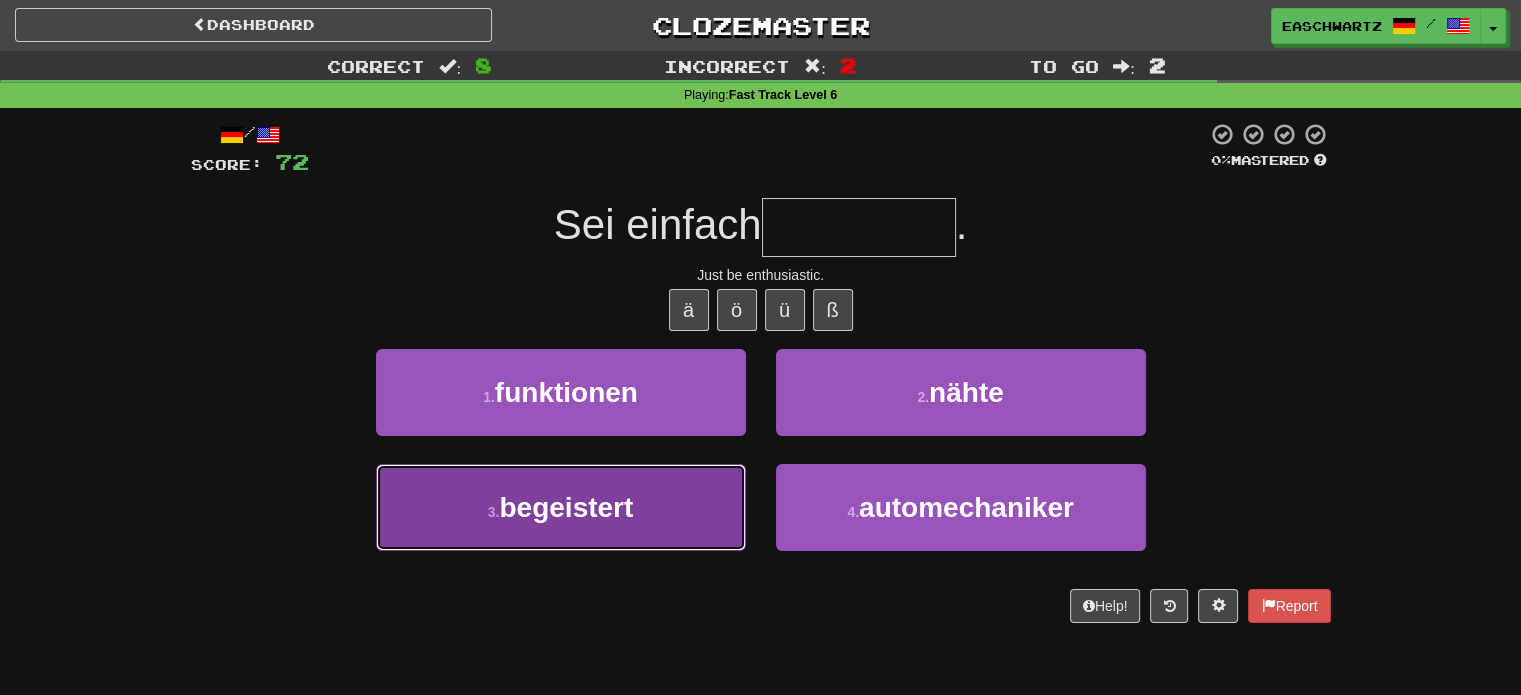 click on "3 .  begeistert" at bounding box center [561, 507] 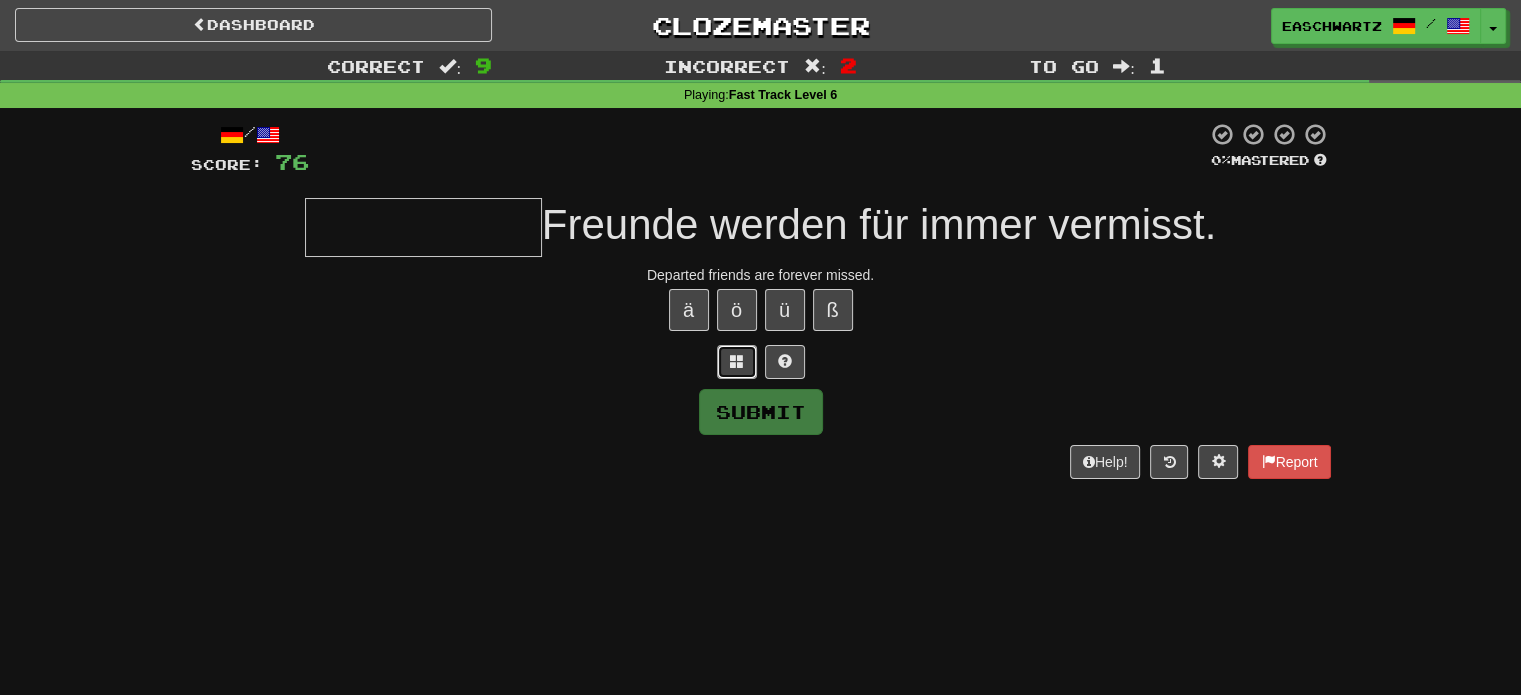 click at bounding box center [737, 362] 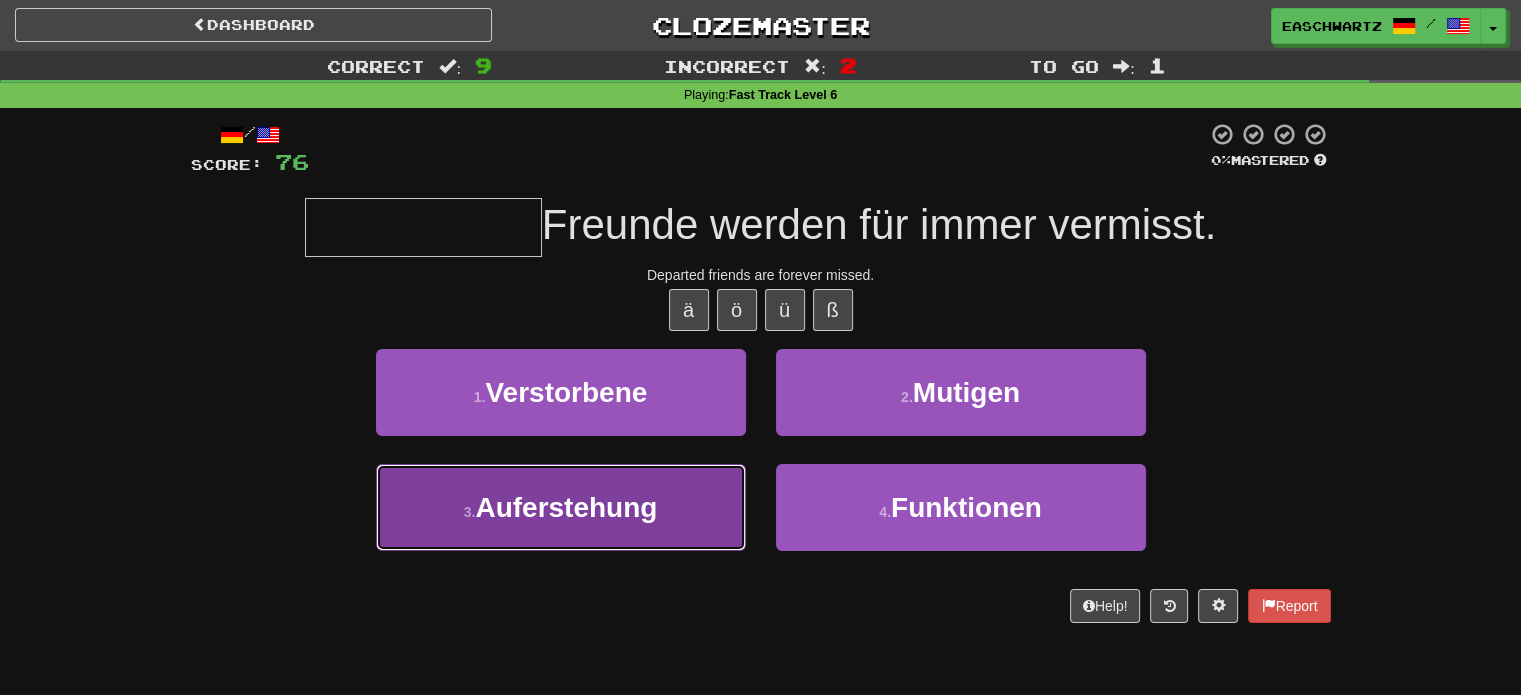 click on "3 .  Auferstehung" at bounding box center (561, 507) 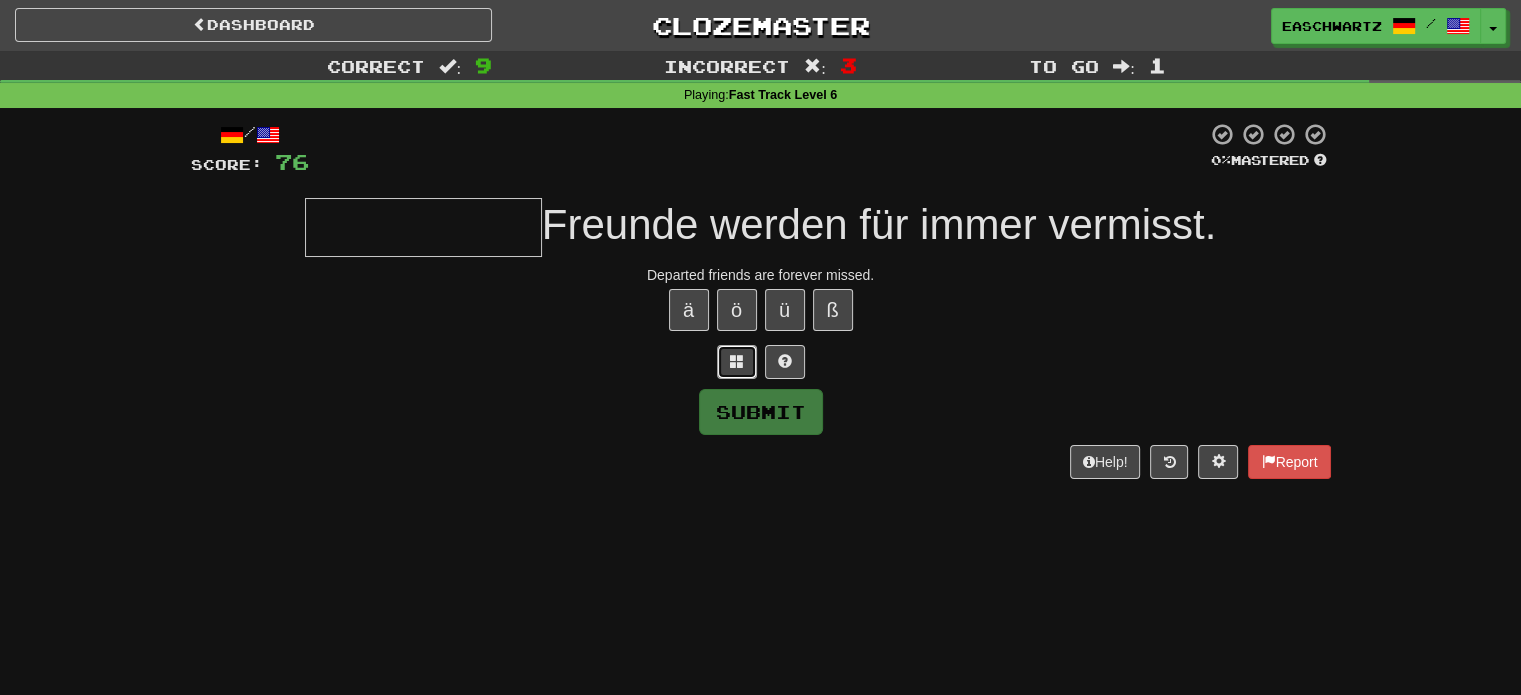 click at bounding box center (737, 362) 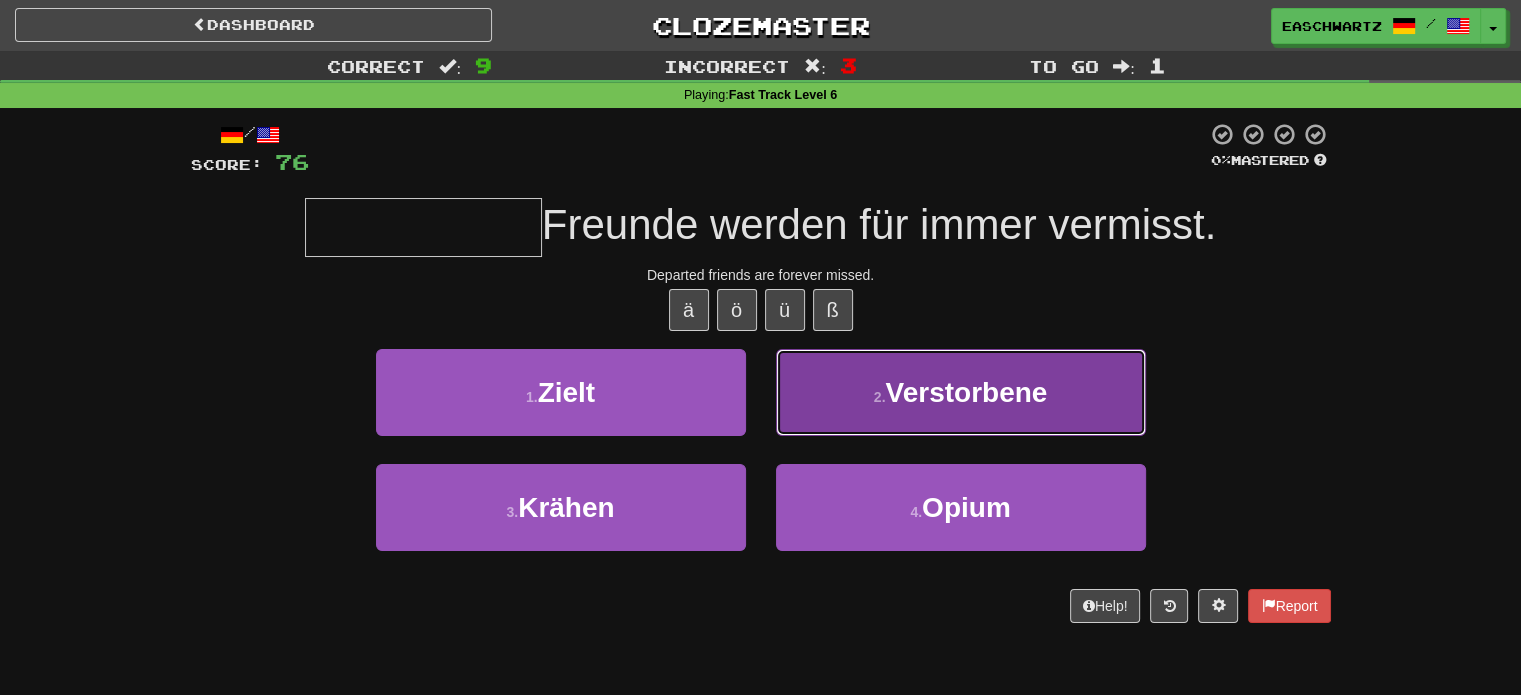 click on "2 .  Verstorbene" at bounding box center [961, 392] 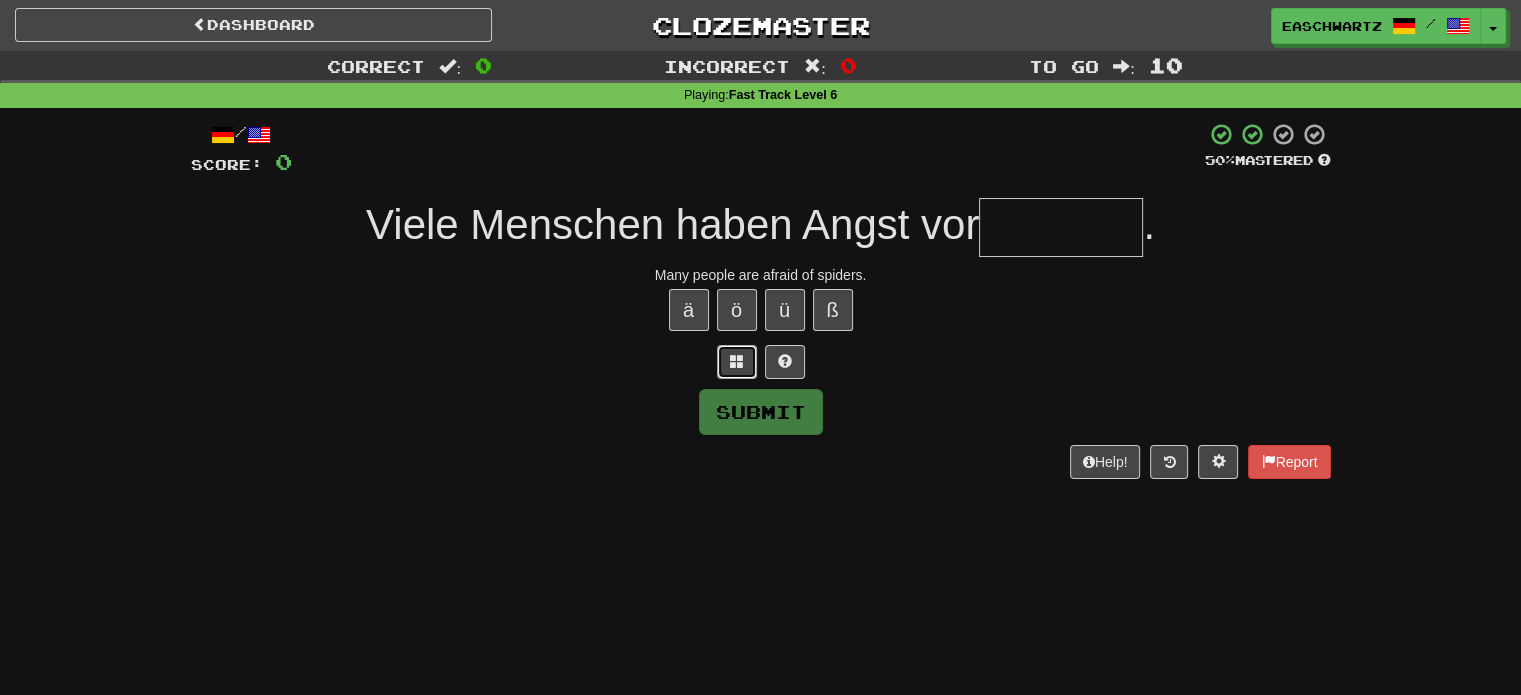 click at bounding box center [737, 361] 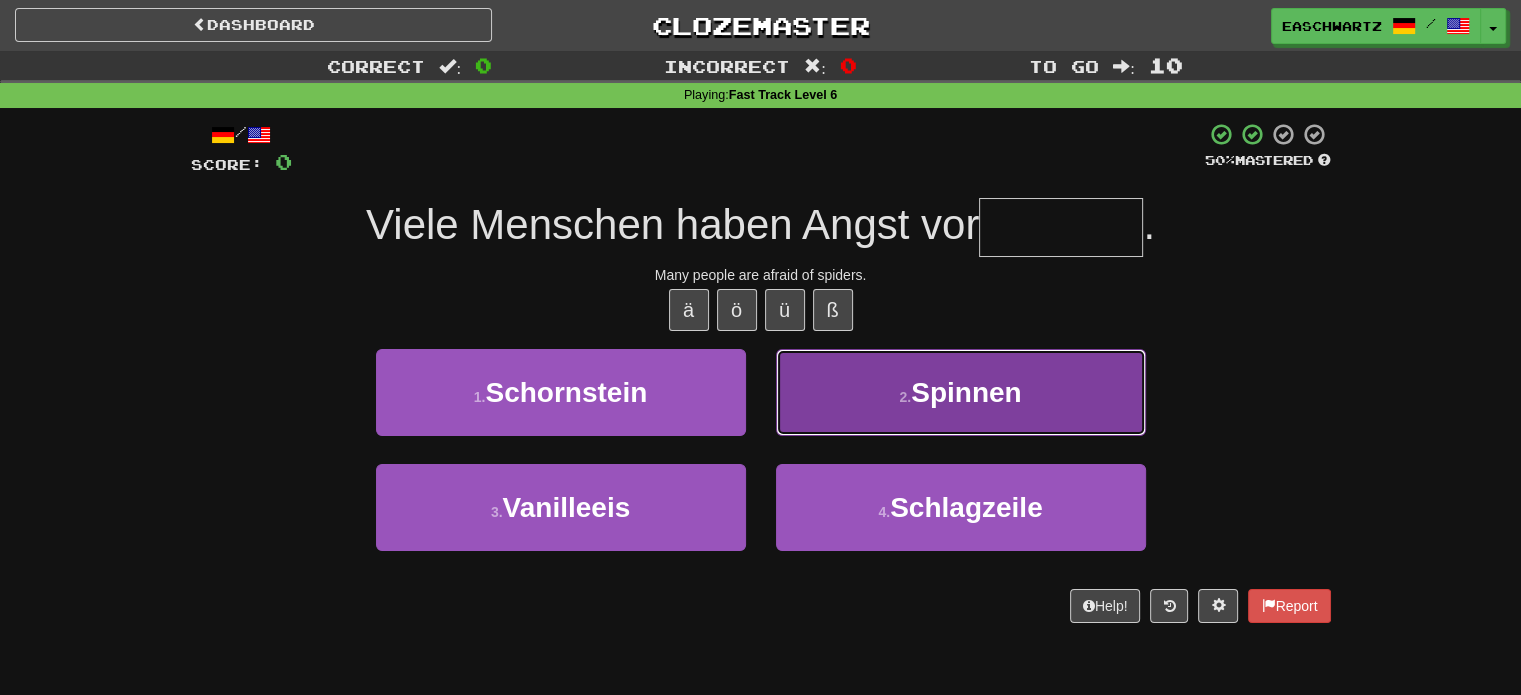click on "2 .  Spinnen" at bounding box center [961, 392] 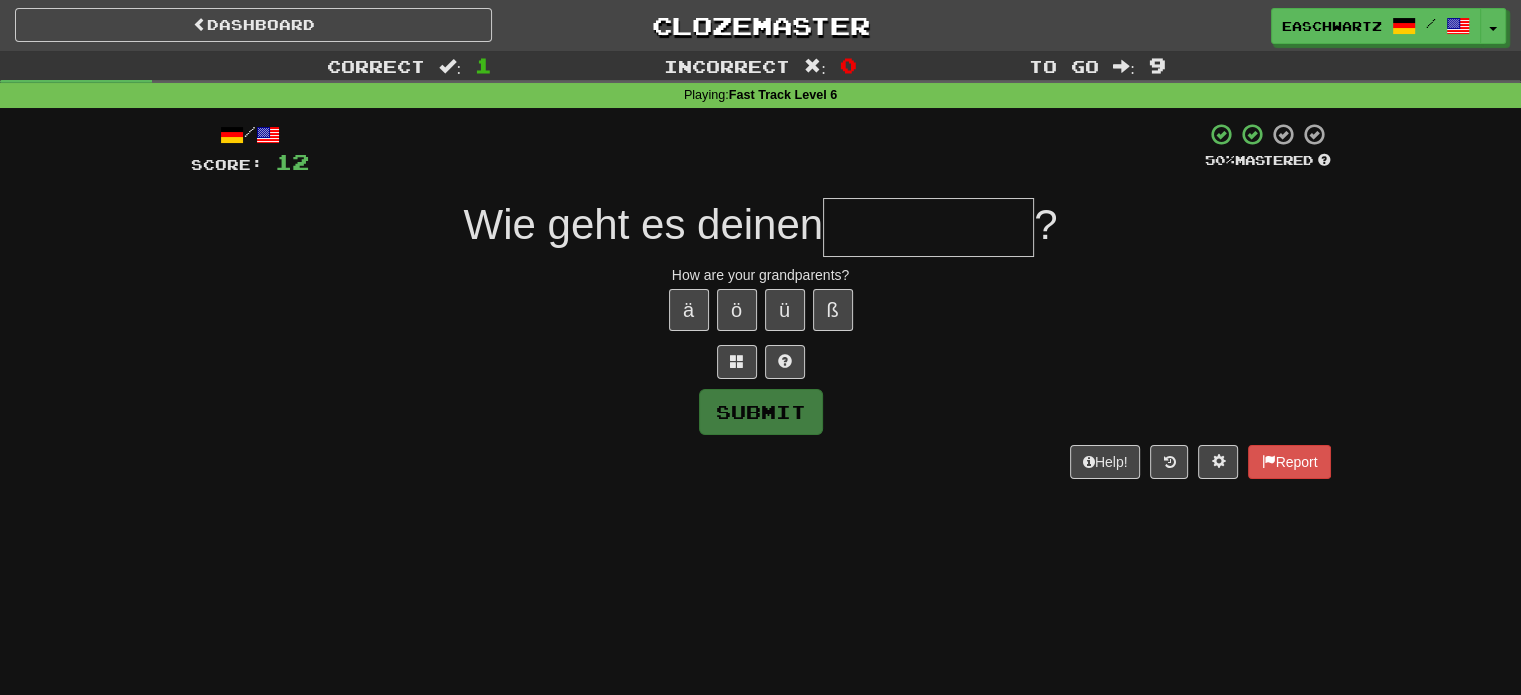 click on "/  Score:   12 50 %  Mastered Wie geht es deinen  ? How are your grandparents? ä ö ü ß Submit  Help!  Report" at bounding box center (761, 300) 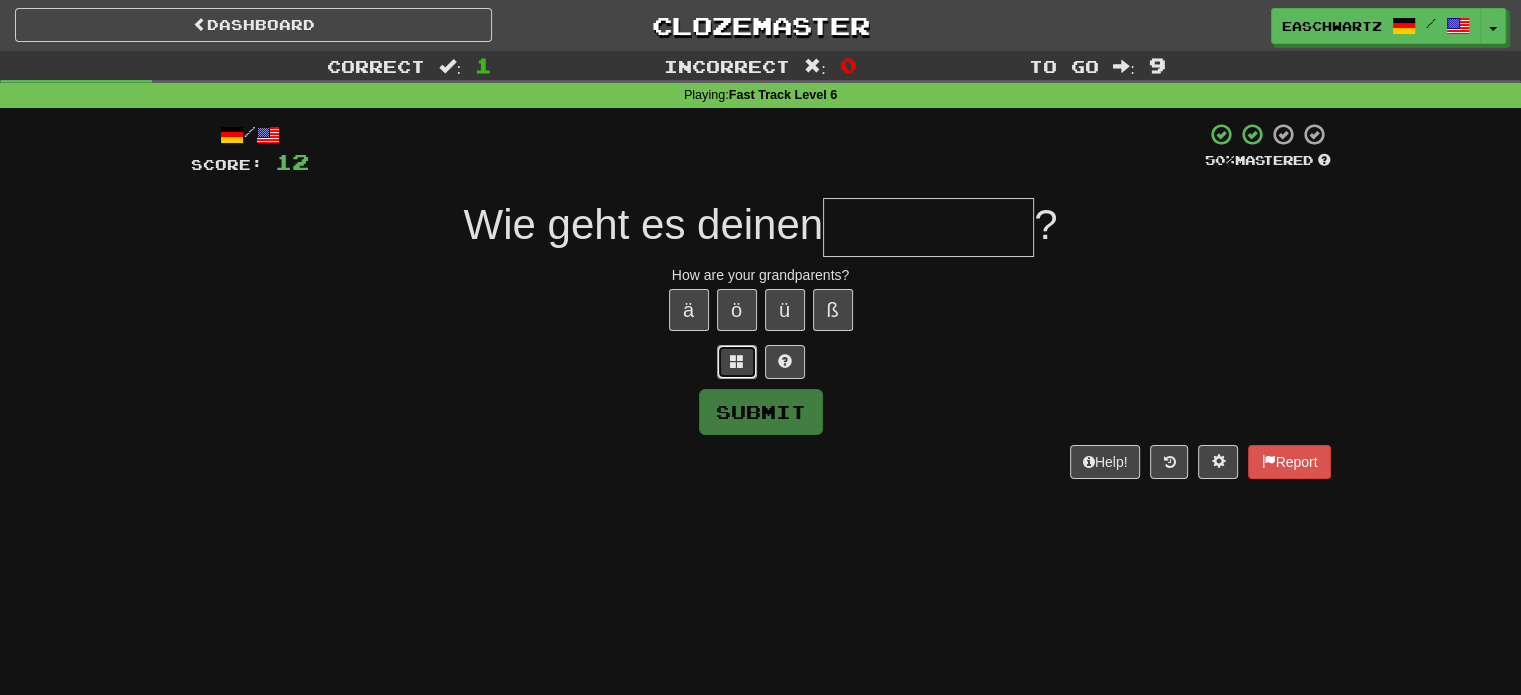 click at bounding box center (737, 361) 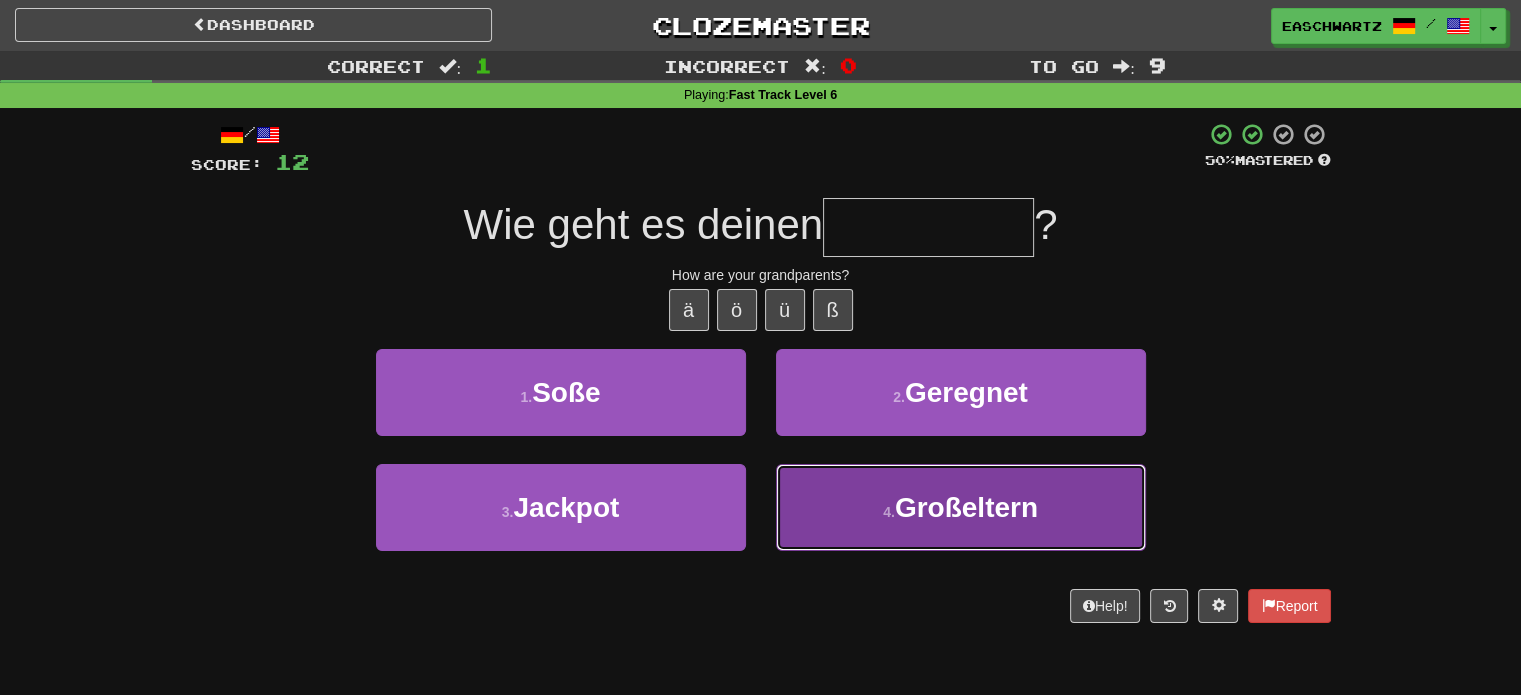 click on "4 .  Großeltern" at bounding box center [961, 507] 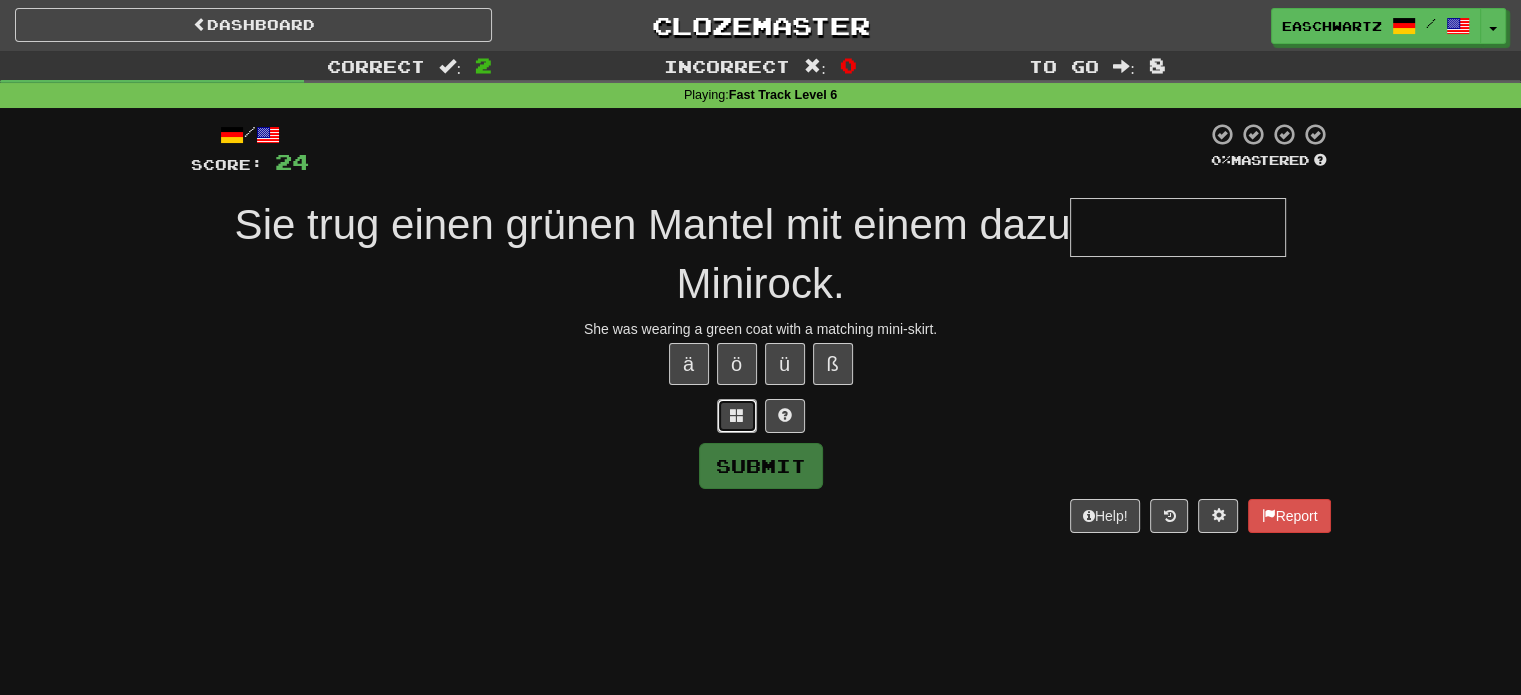 click at bounding box center [737, 416] 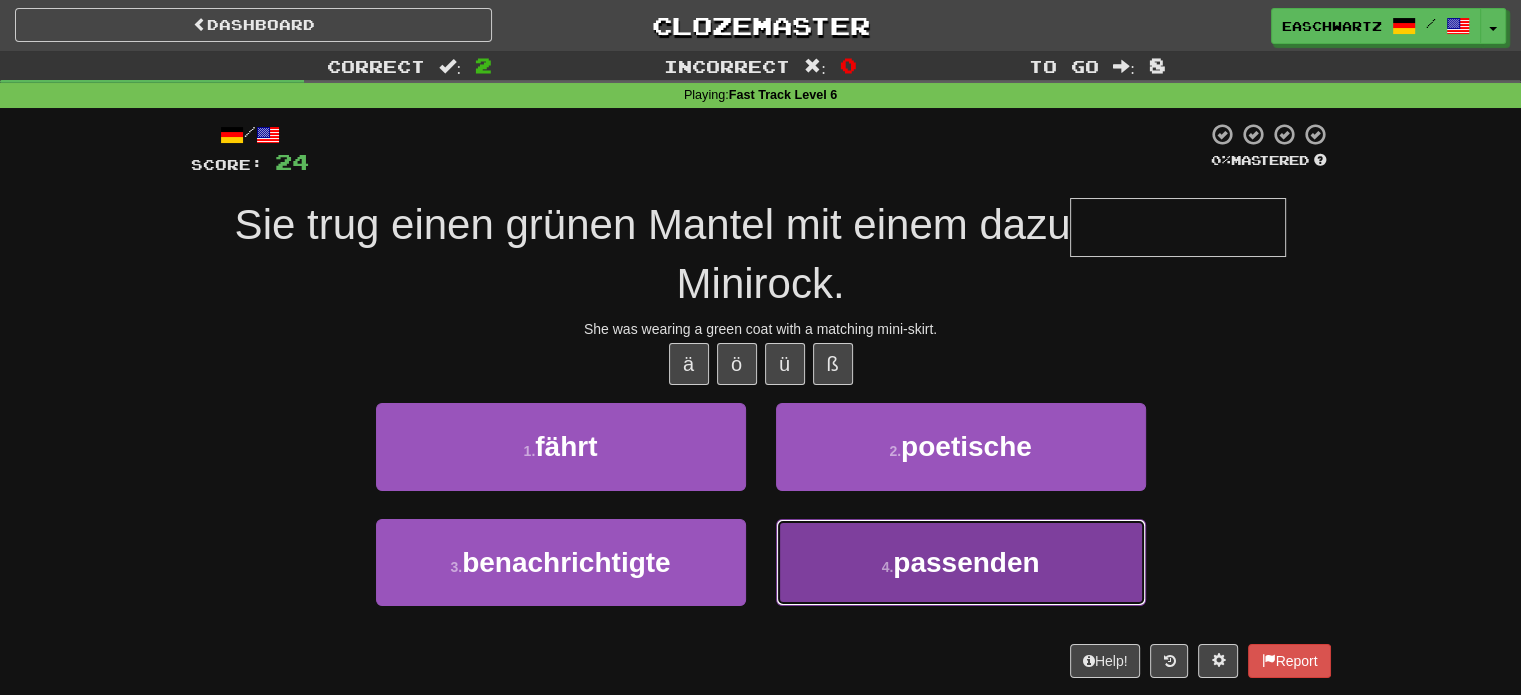 click on "4 .  passenden" at bounding box center [961, 562] 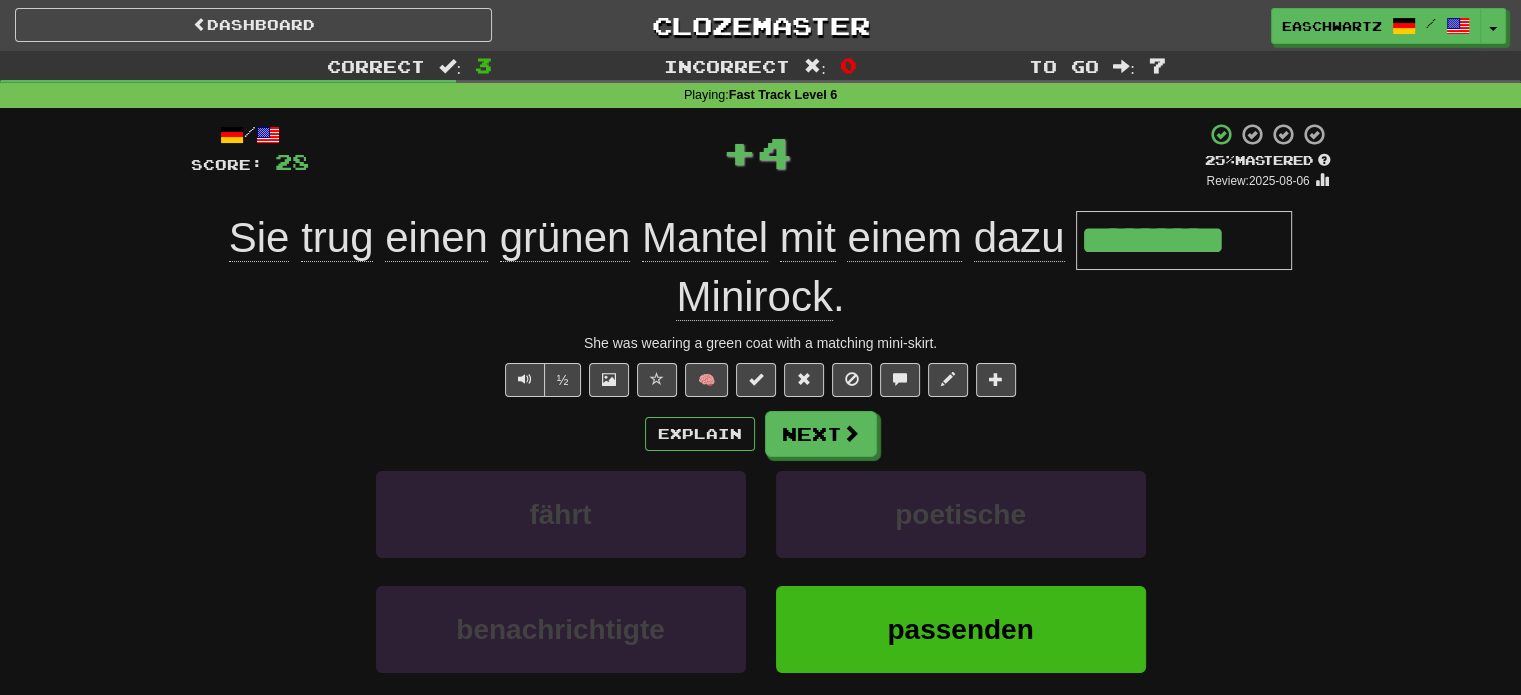 type 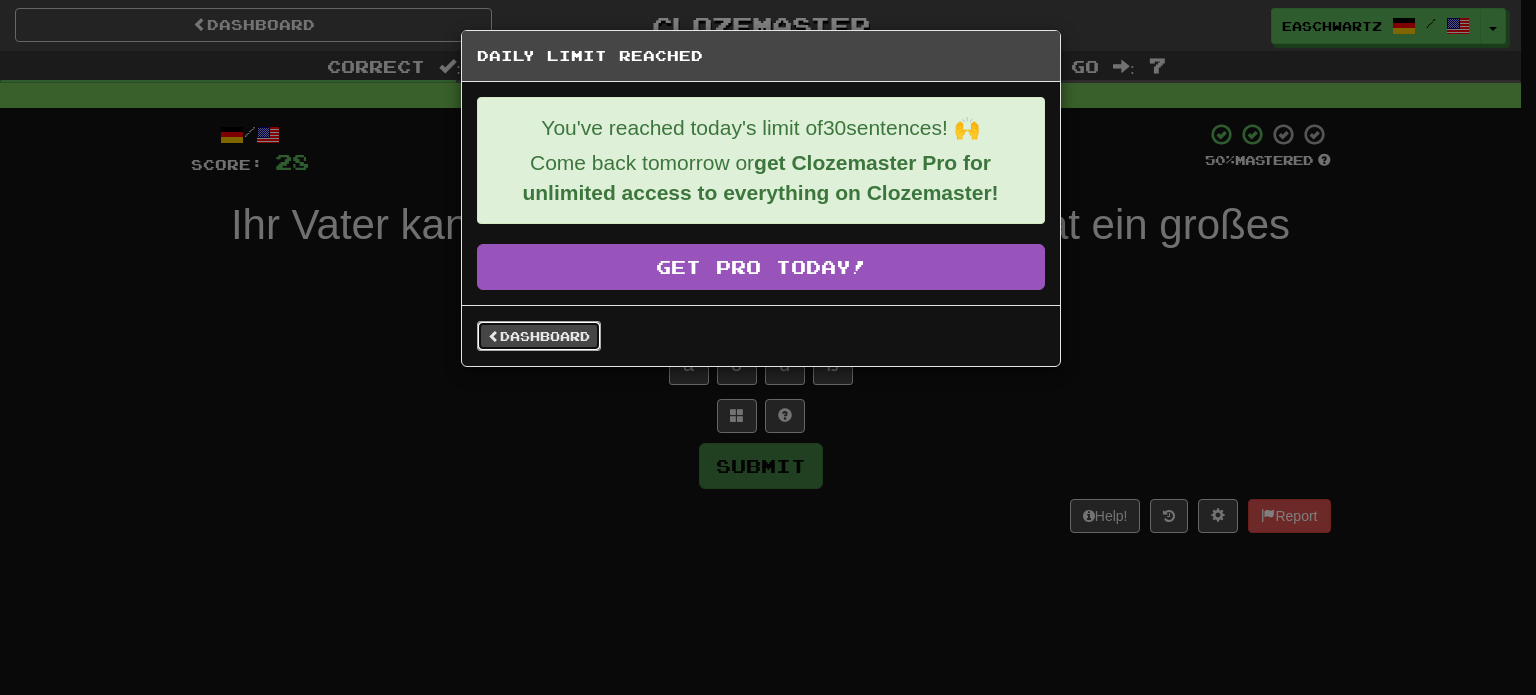 click on "Dashboard" at bounding box center [539, 336] 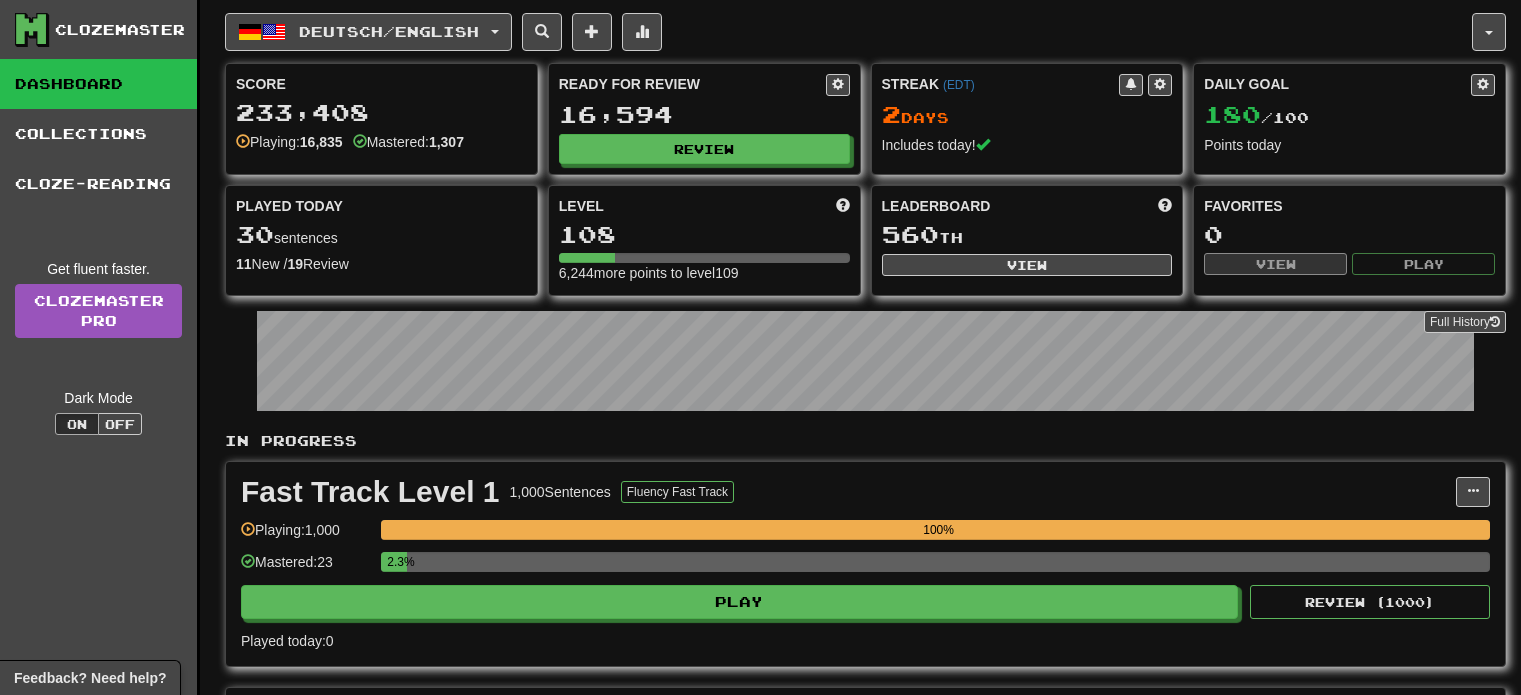scroll, scrollTop: 0, scrollLeft: 0, axis: both 